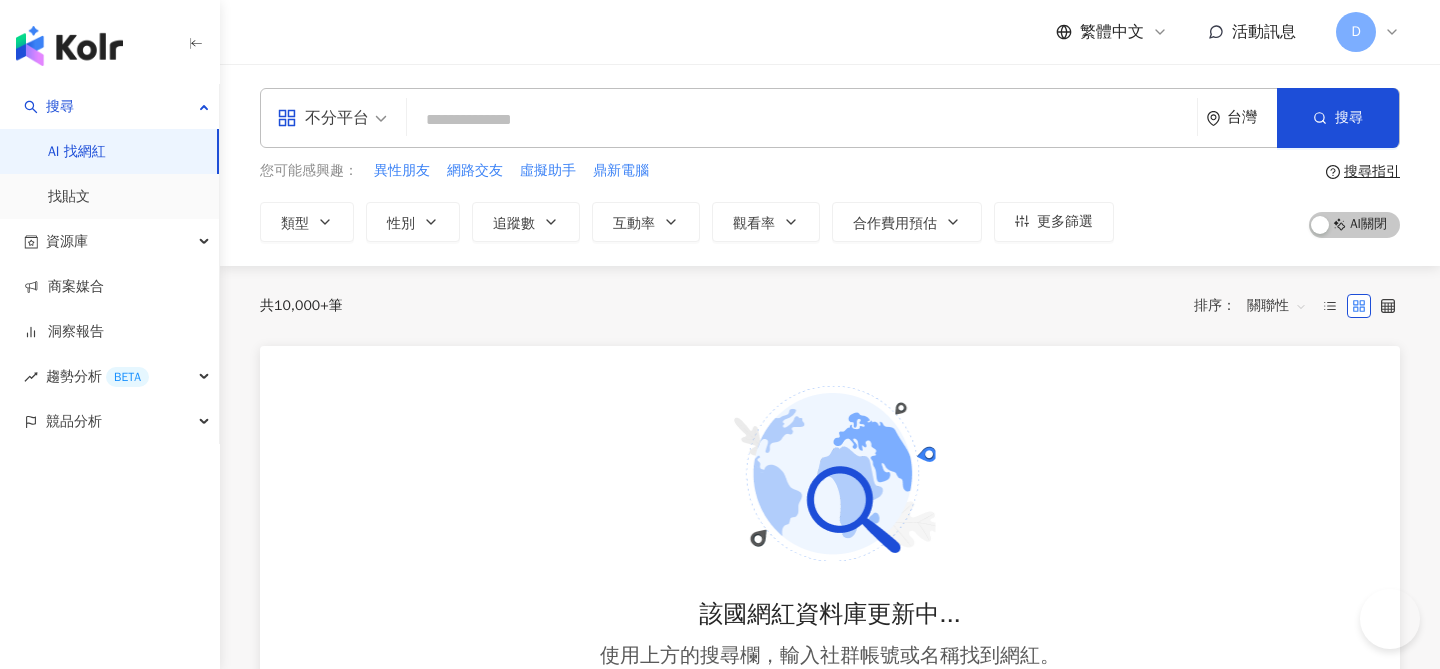 scroll, scrollTop: 0, scrollLeft: 0, axis: both 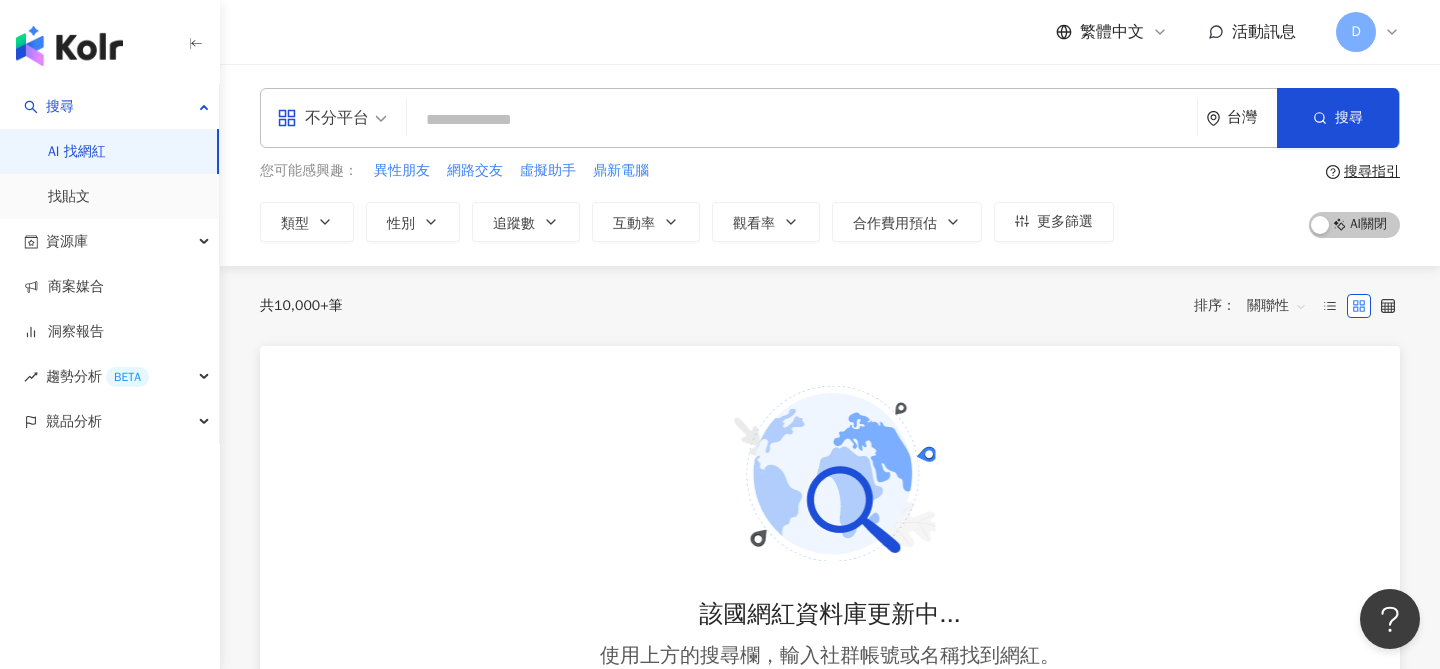 click at bounding box center [802, 120] 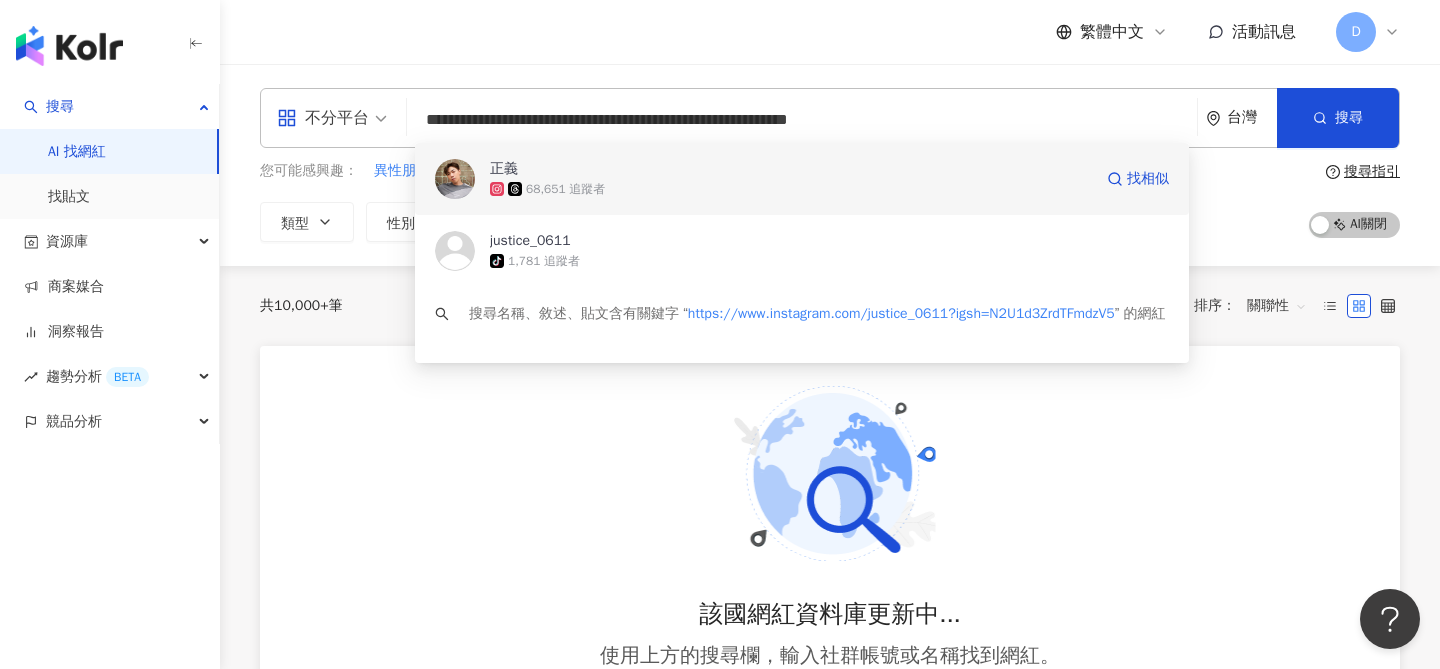 click on "68,651   追蹤者" at bounding box center [791, 189] 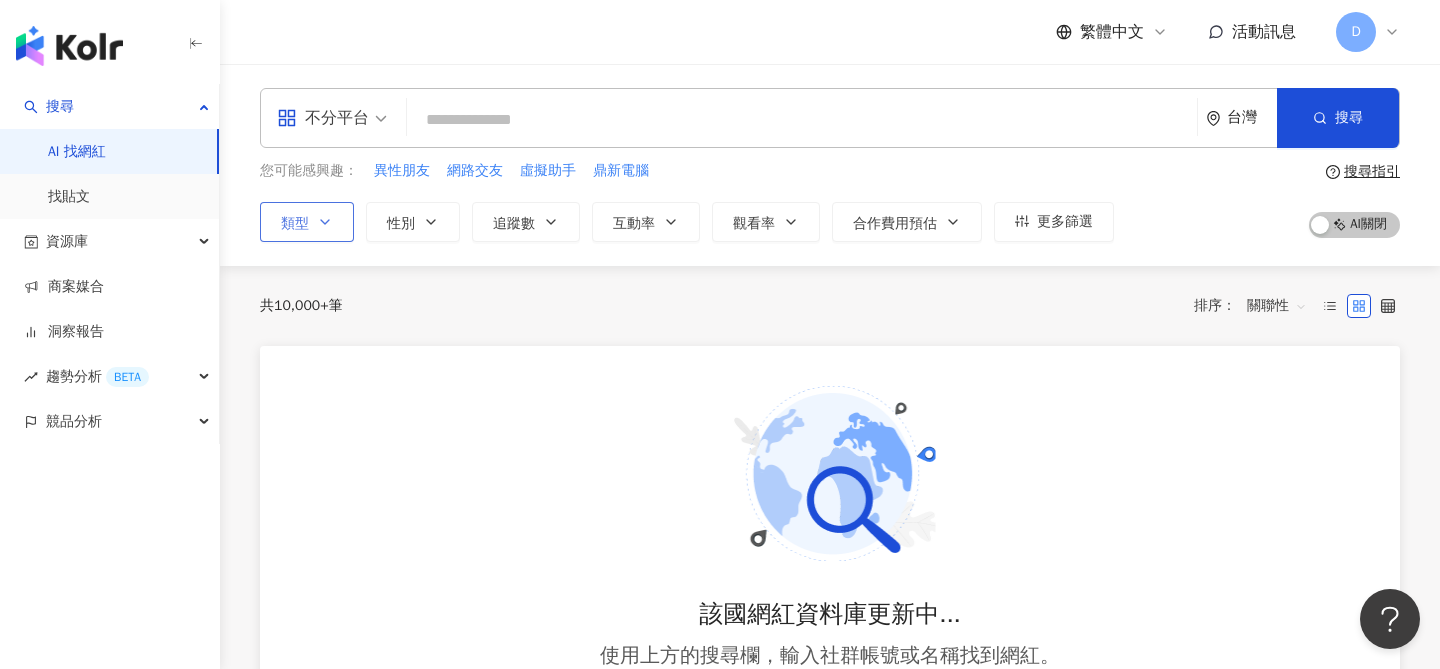 click 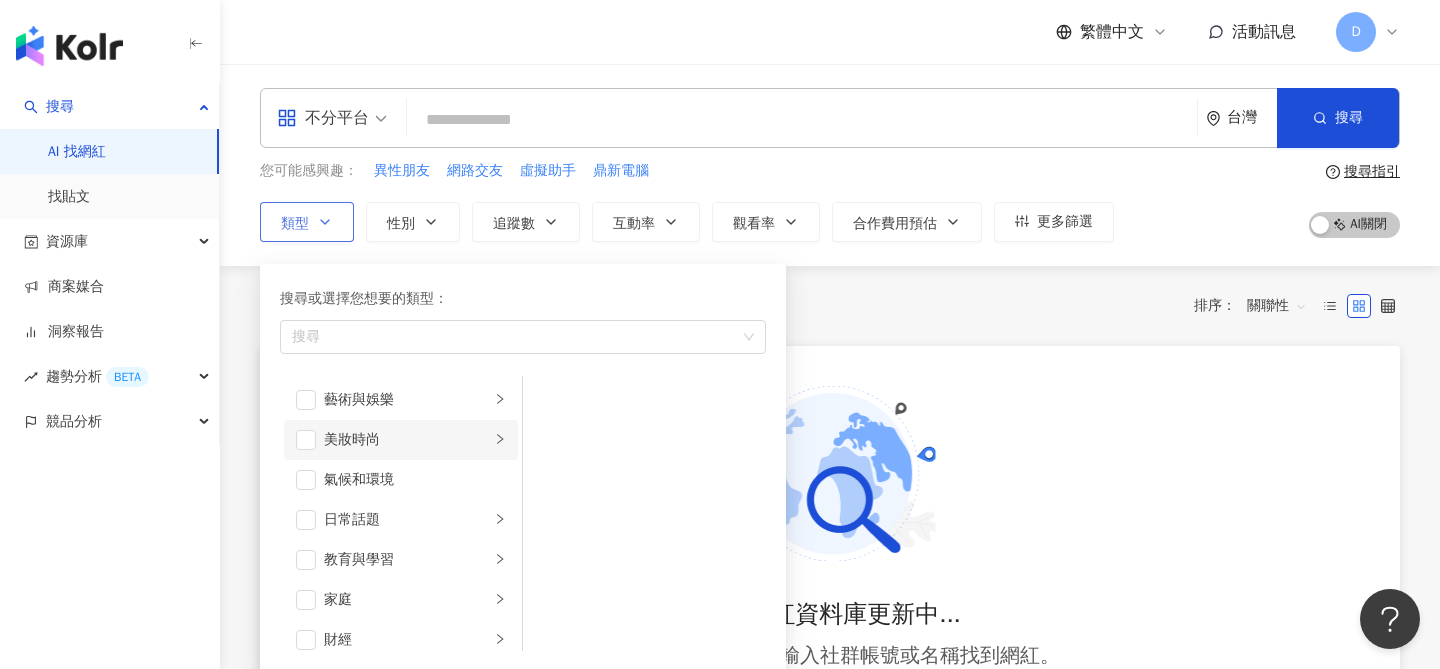 click on "美妝時尚" at bounding box center (407, 440) 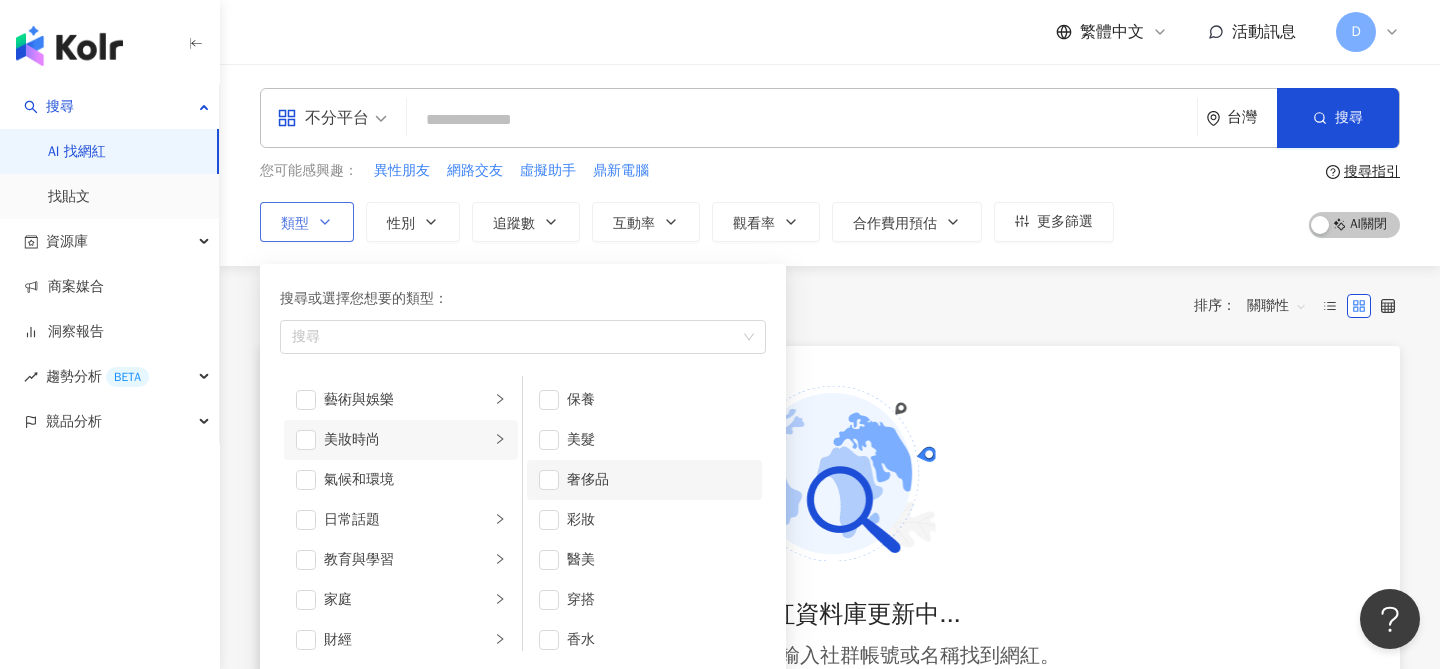 scroll, scrollTop: 13, scrollLeft: 0, axis: vertical 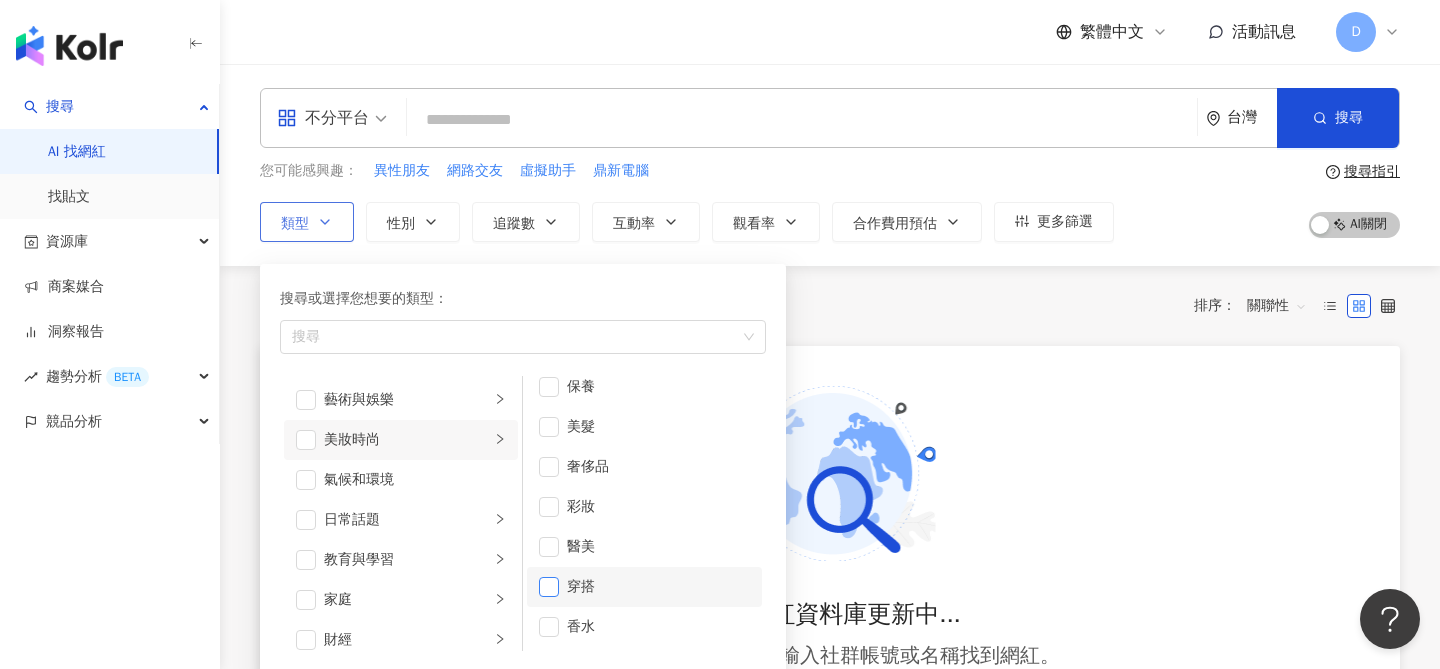 click at bounding box center (549, 587) 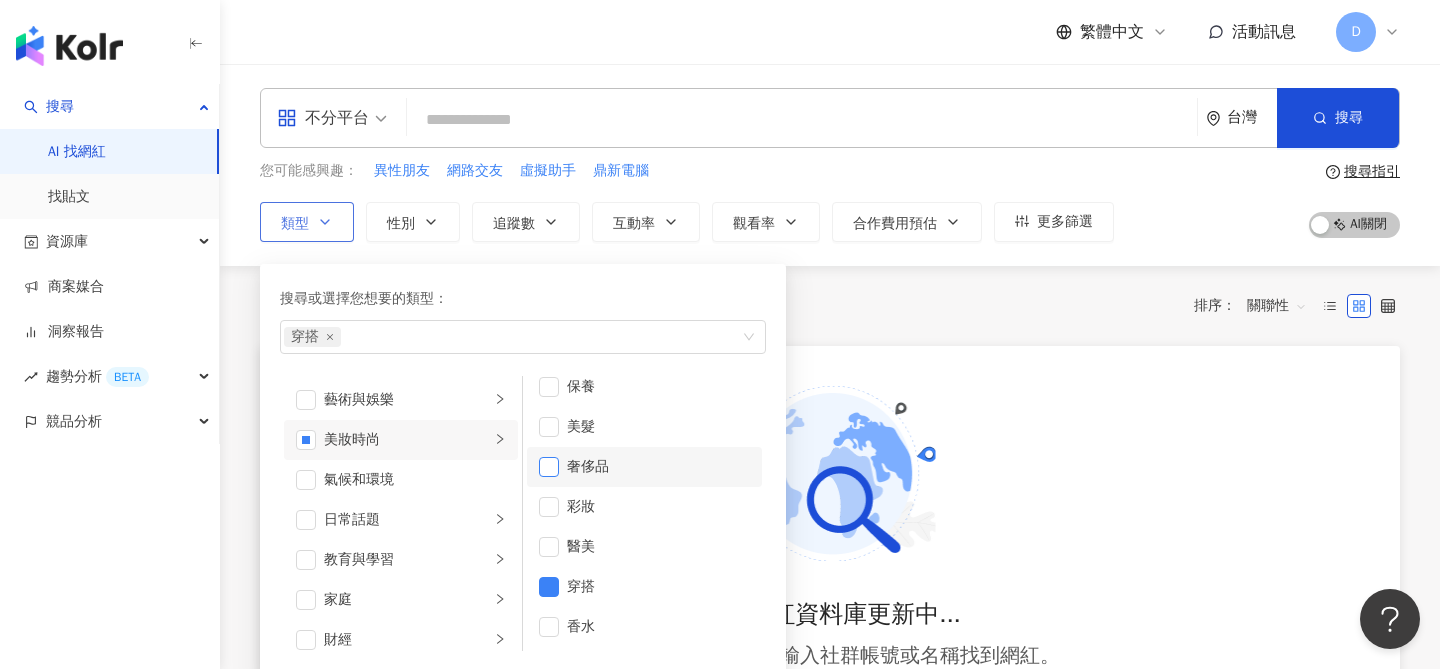 click at bounding box center [549, 467] 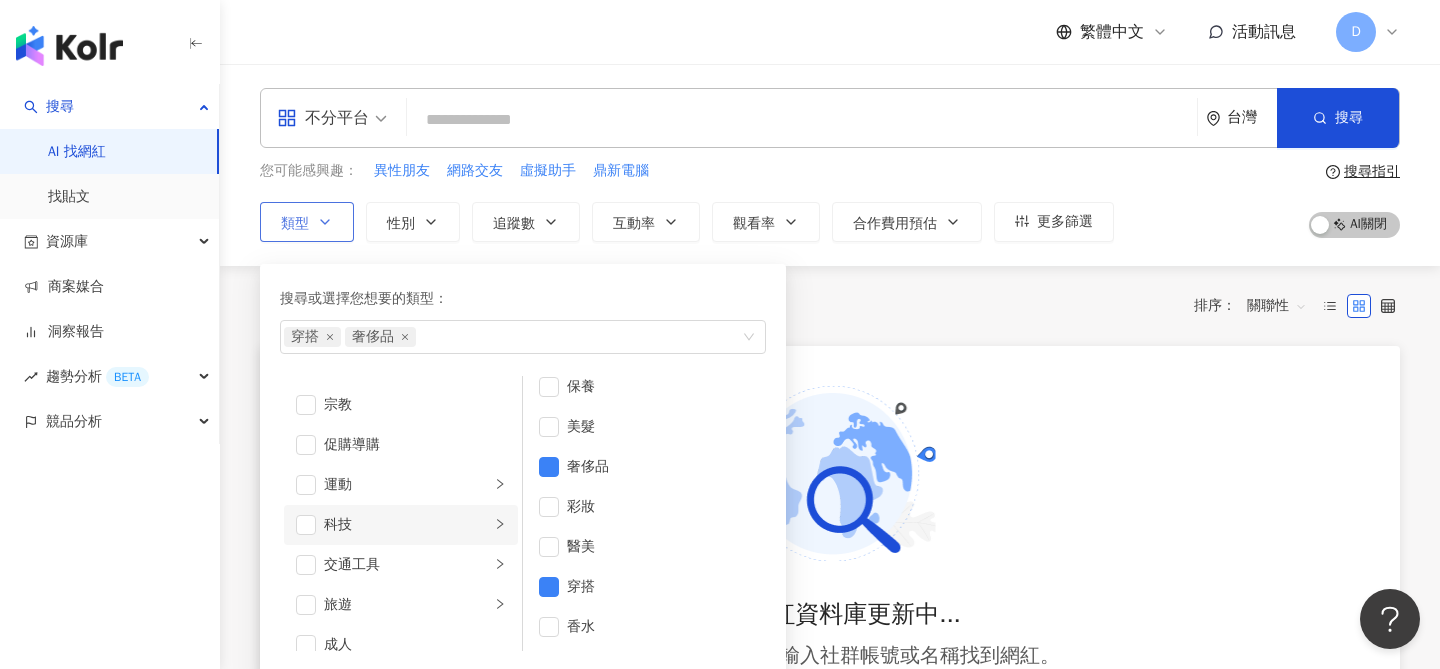scroll, scrollTop: 693, scrollLeft: 0, axis: vertical 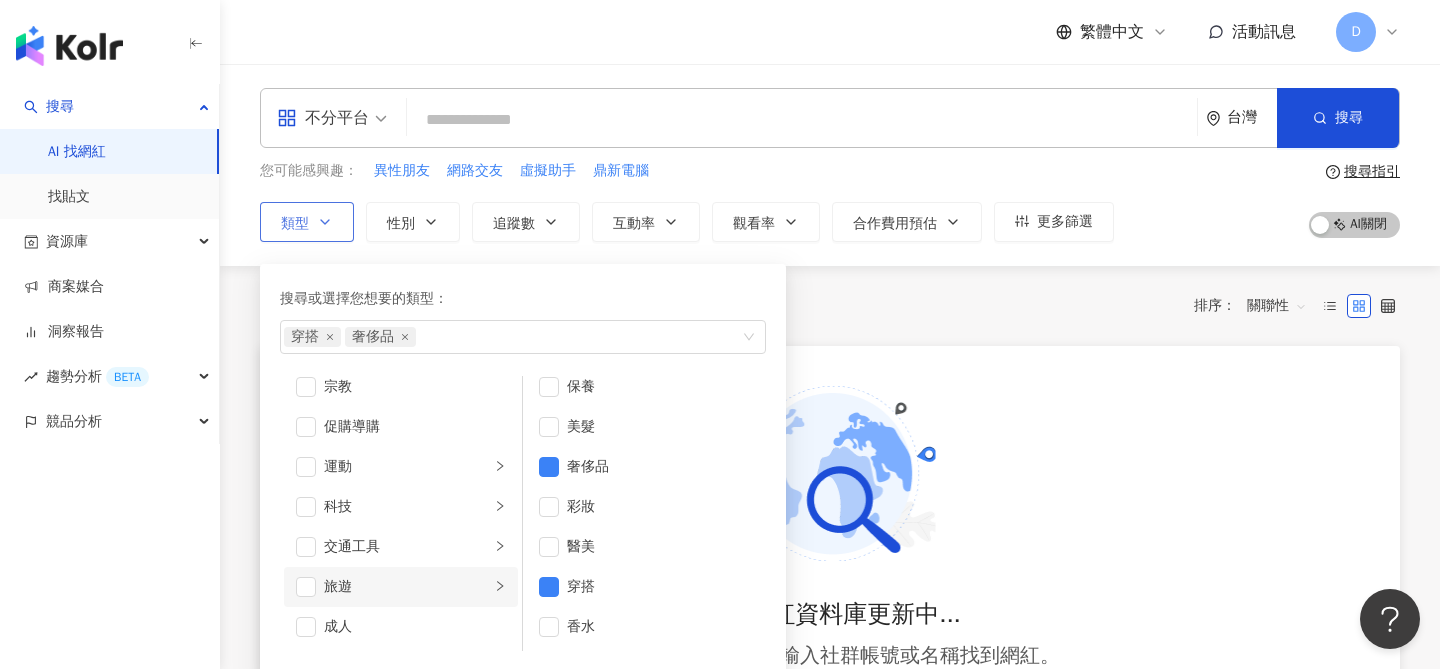 click on "旅遊" at bounding box center [407, 587] 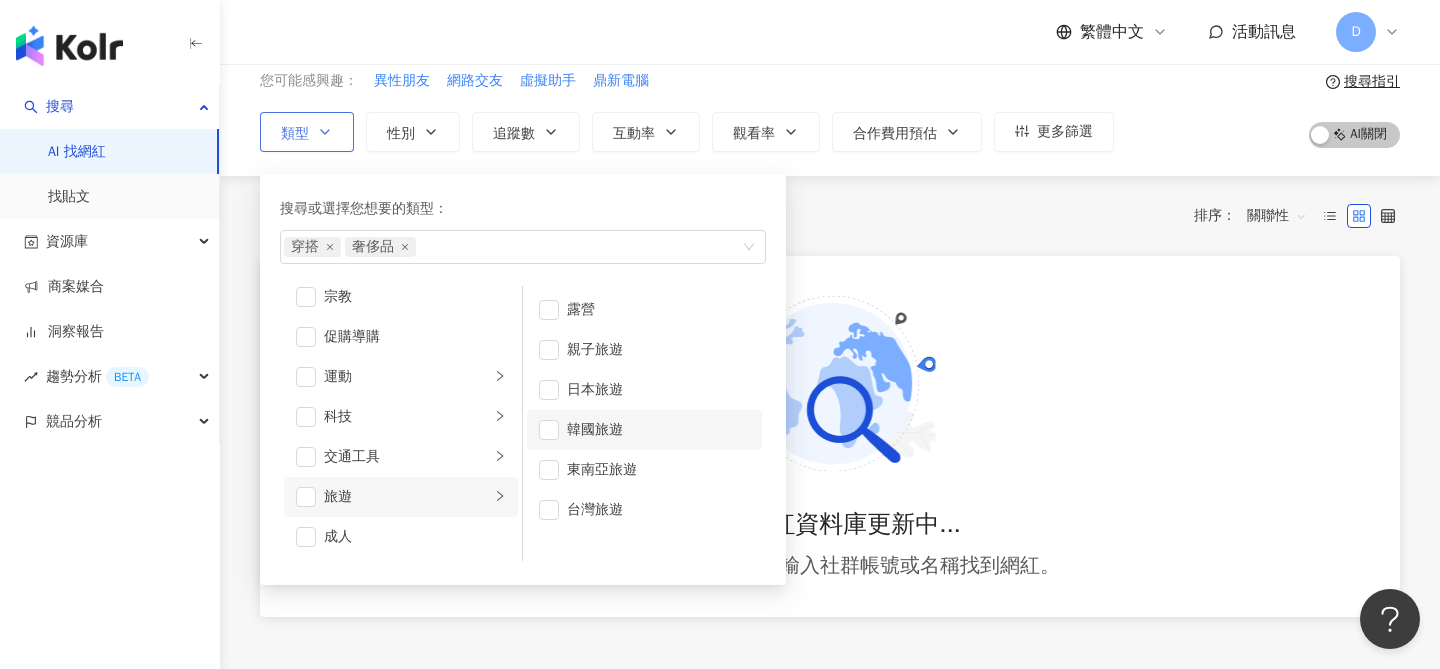 scroll, scrollTop: 93, scrollLeft: 0, axis: vertical 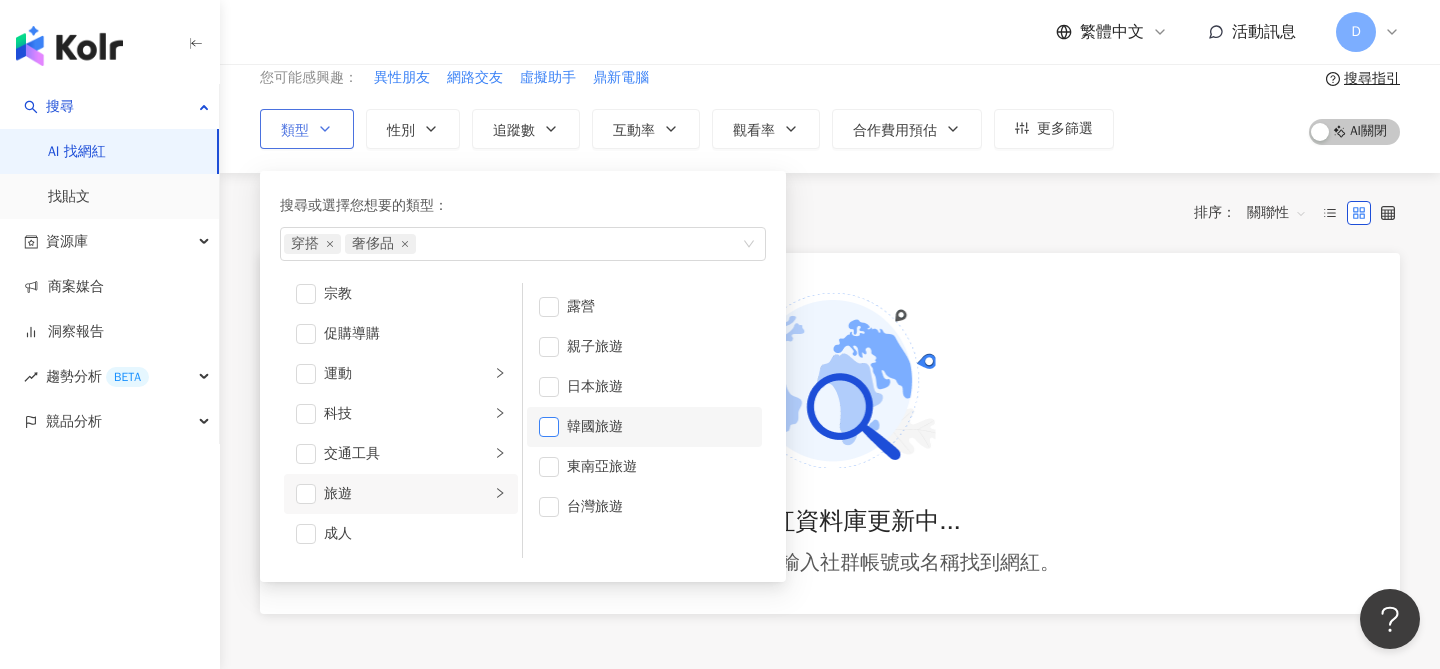 click at bounding box center [549, 427] 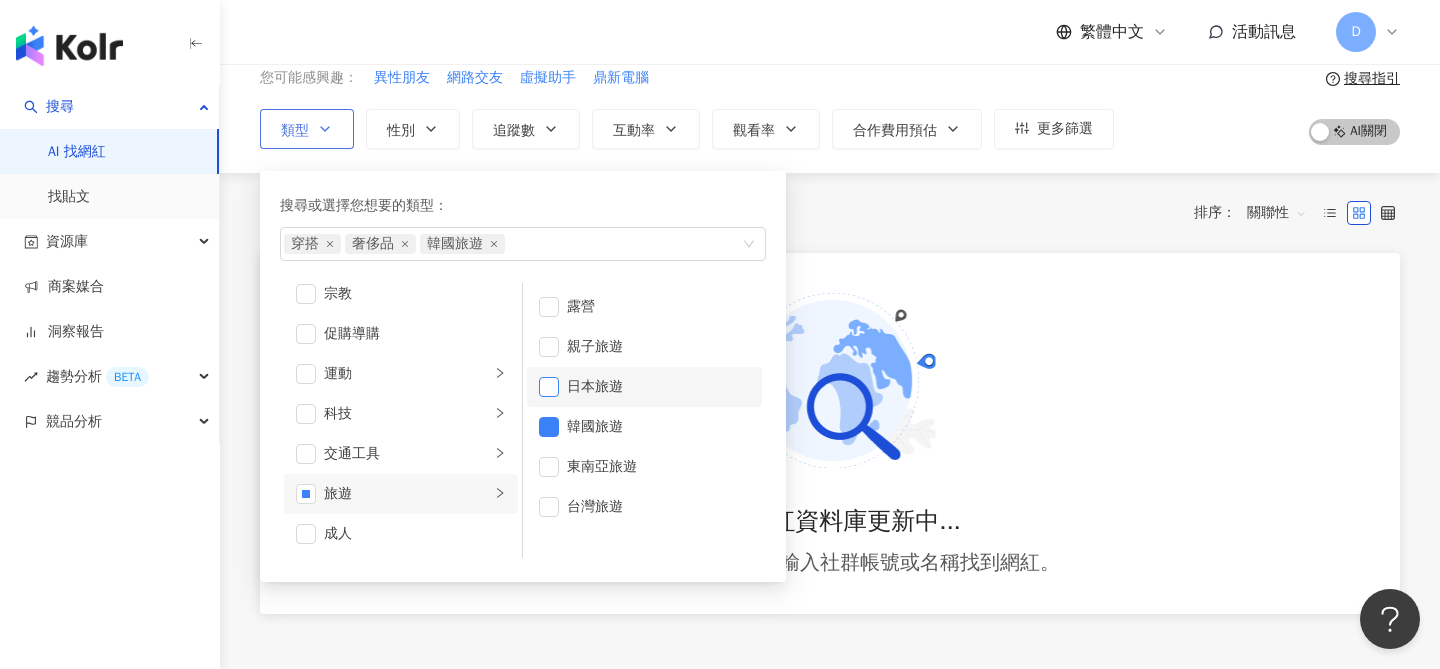 click at bounding box center [549, 387] 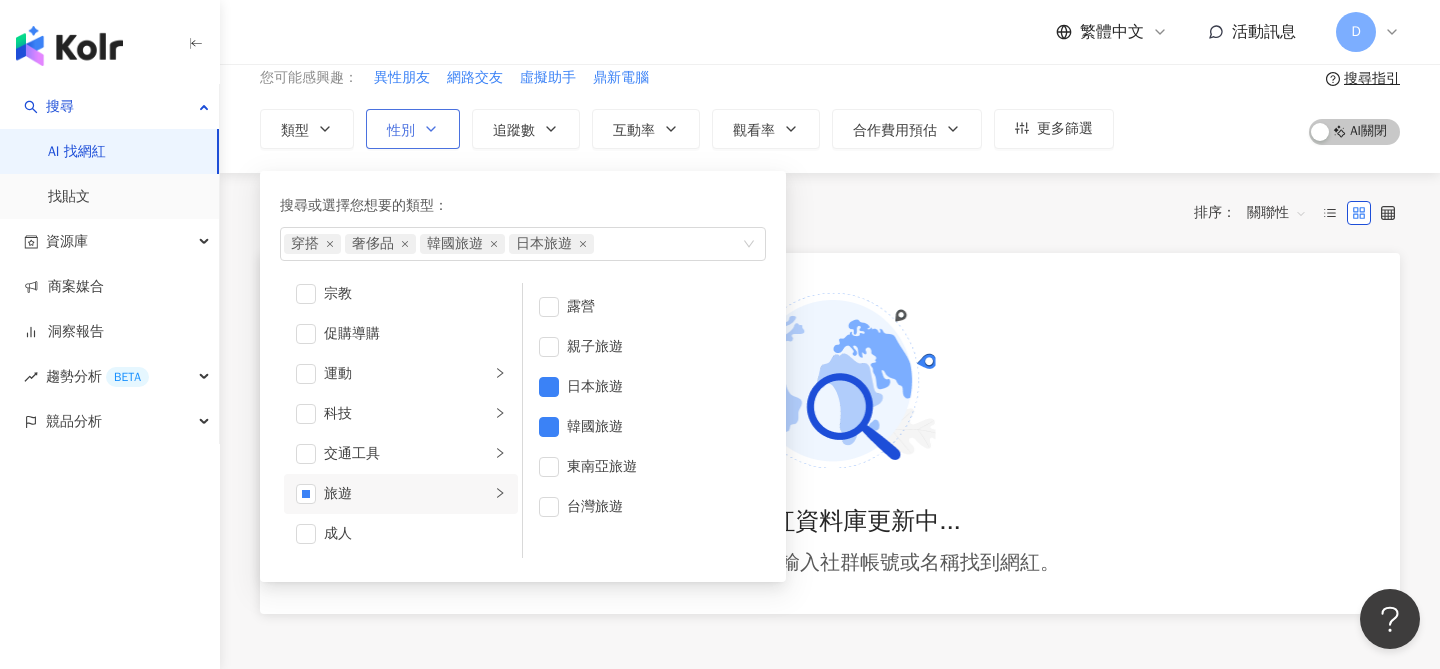 click on "性別" at bounding box center [401, 131] 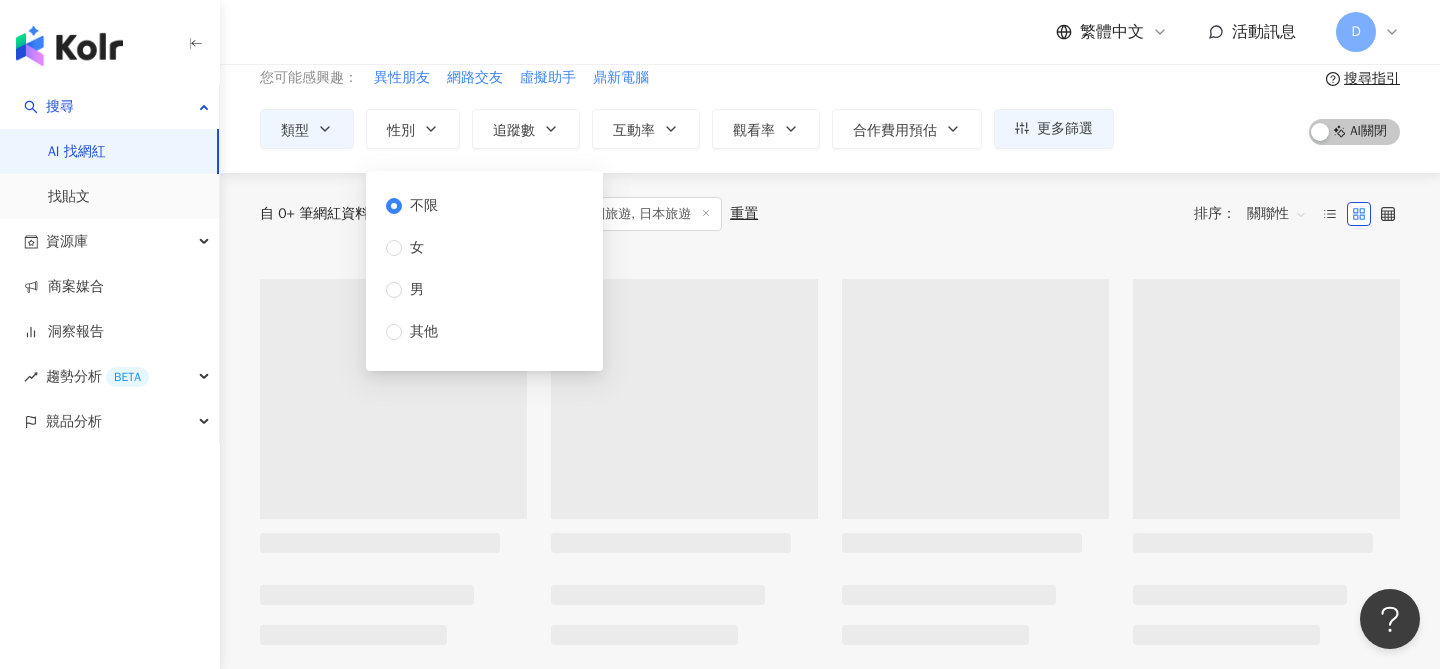 scroll, scrollTop: 0, scrollLeft: 0, axis: both 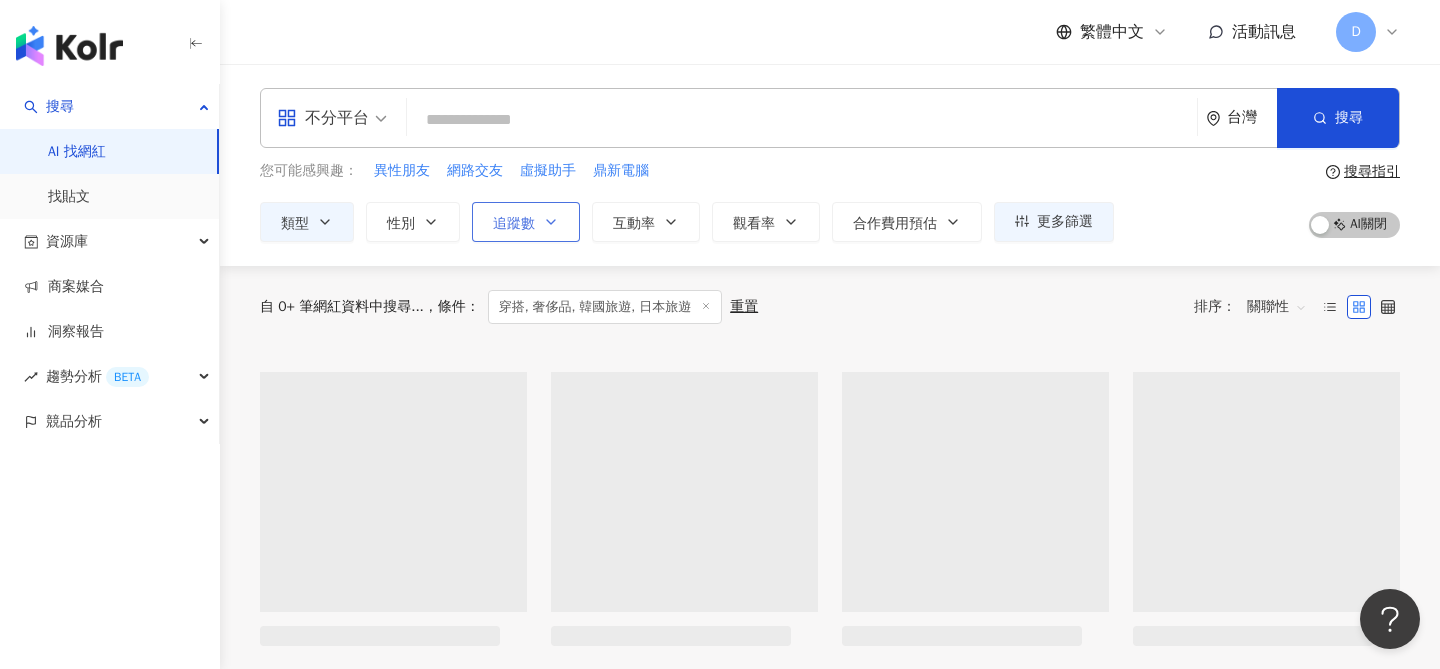 click on "追蹤數" at bounding box center (526, 222) 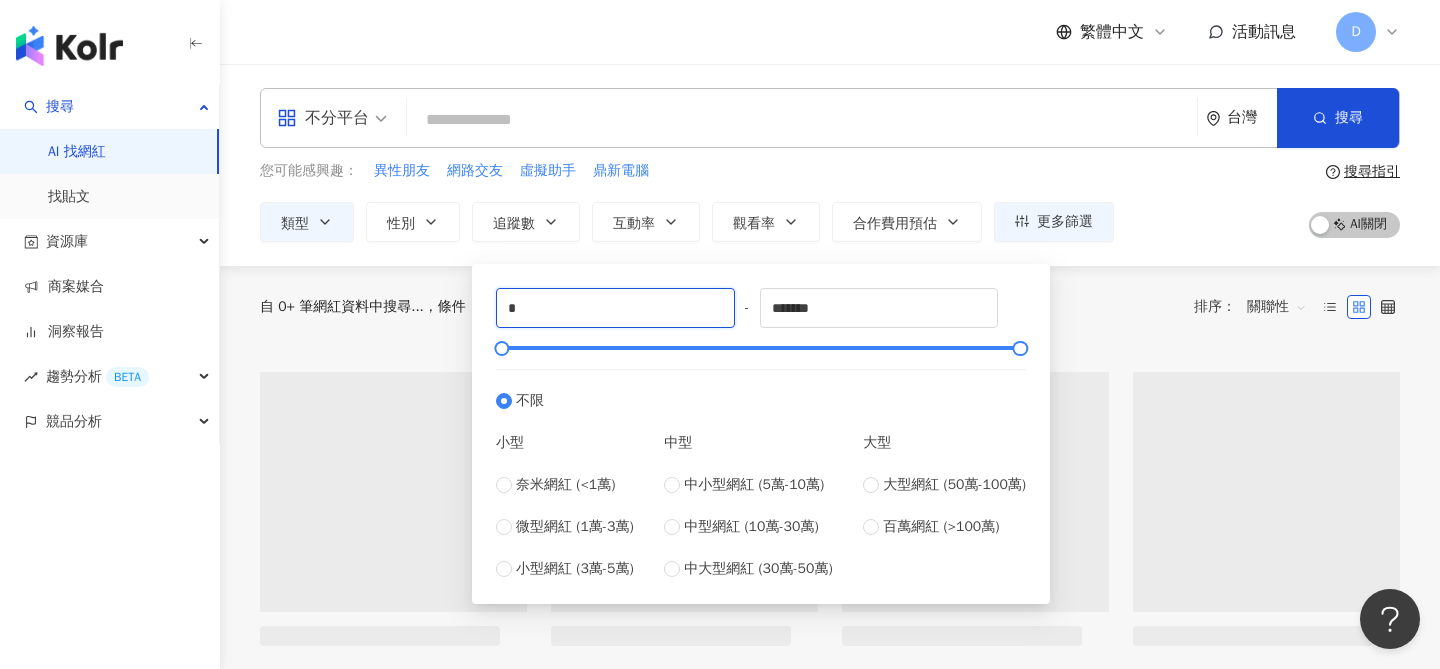 drag, startPoint x: 582, startPoint y: 313, endPoint x: 448, endPoint y: 313, distance: 134 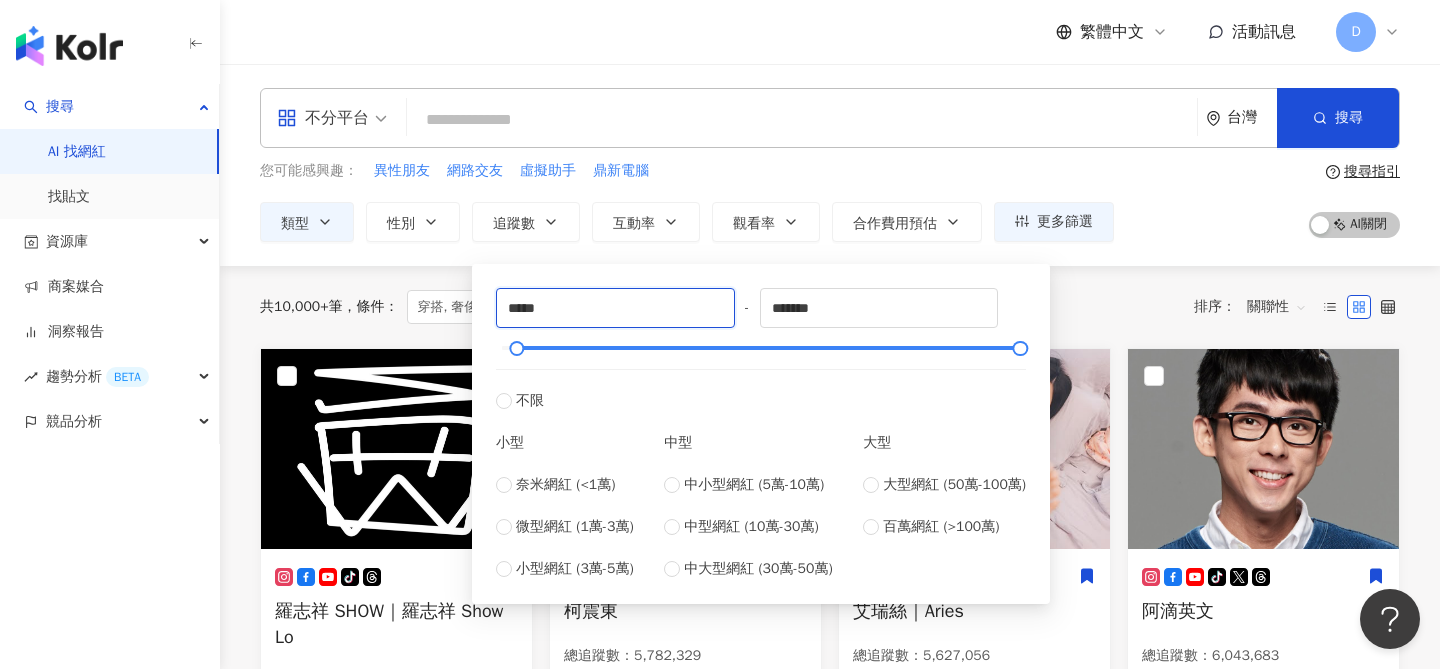 type on "*****" 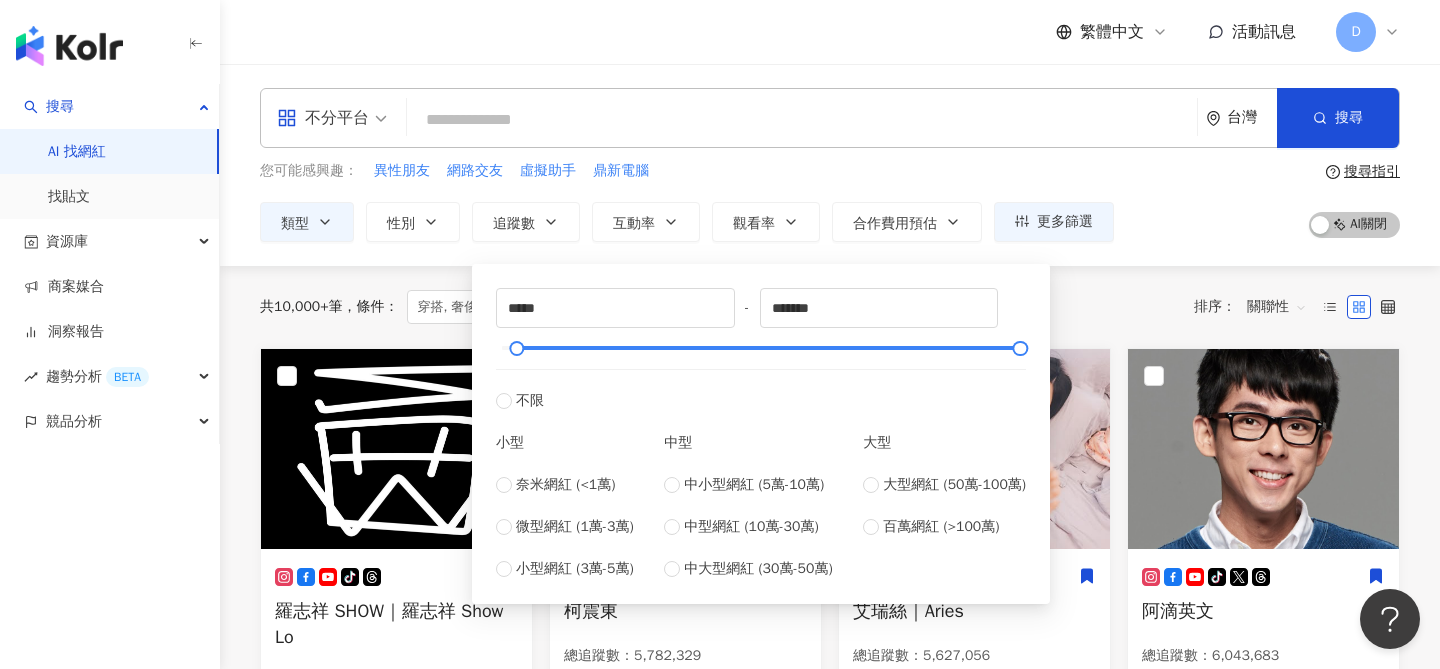 click on "您可能感興趣： 異性朋友  網路交友  虛擬助手  鼎新電腦" at bounding box center (687, 171) 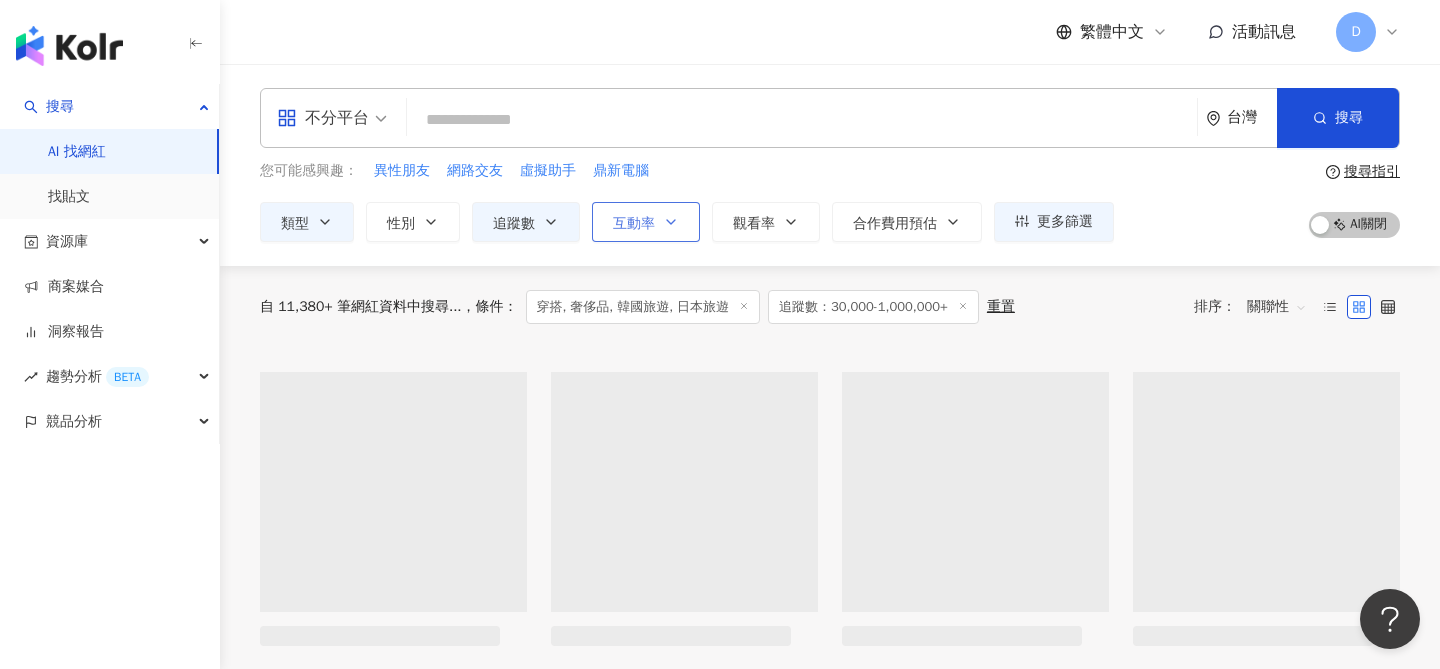 click on "互動率" at bounding box center (646, 222) 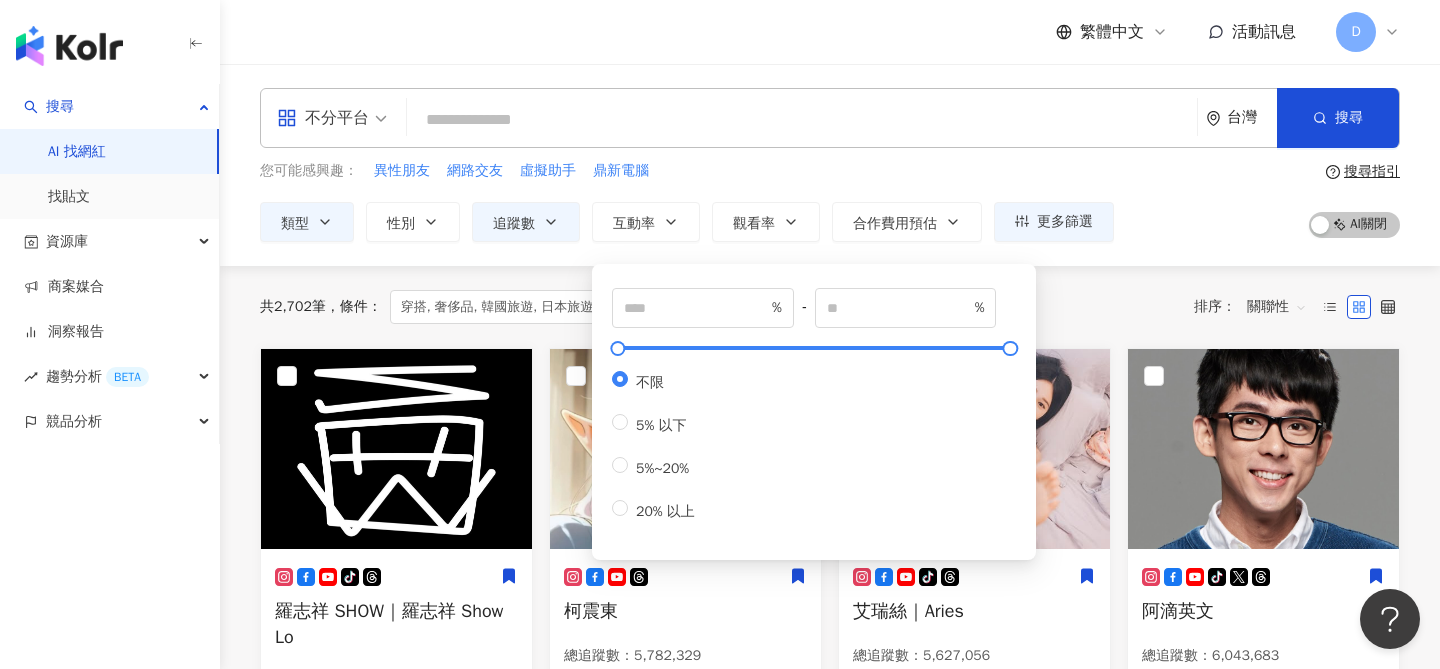 click on "%  -  % 不限 5% 以下 5%~20% 20% 以上" at bounding box center (814, 412) 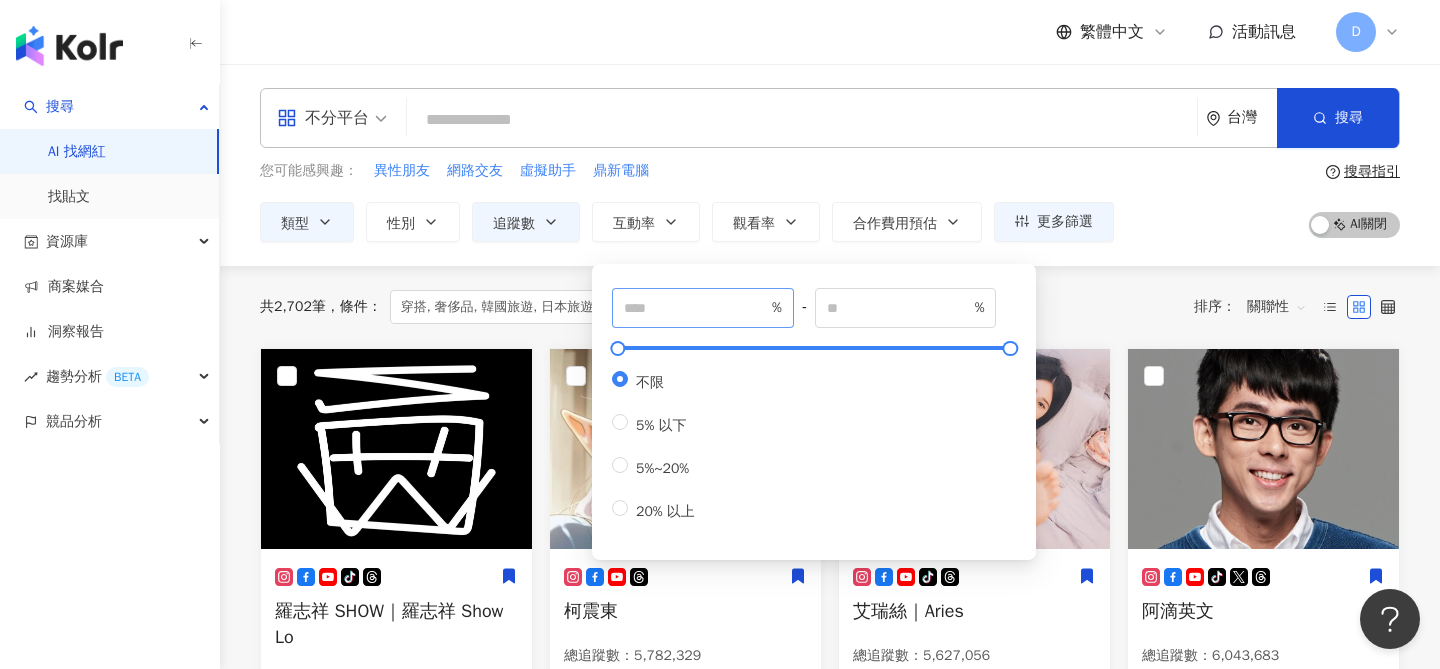 click on "%" at bounding box center (703, 308) 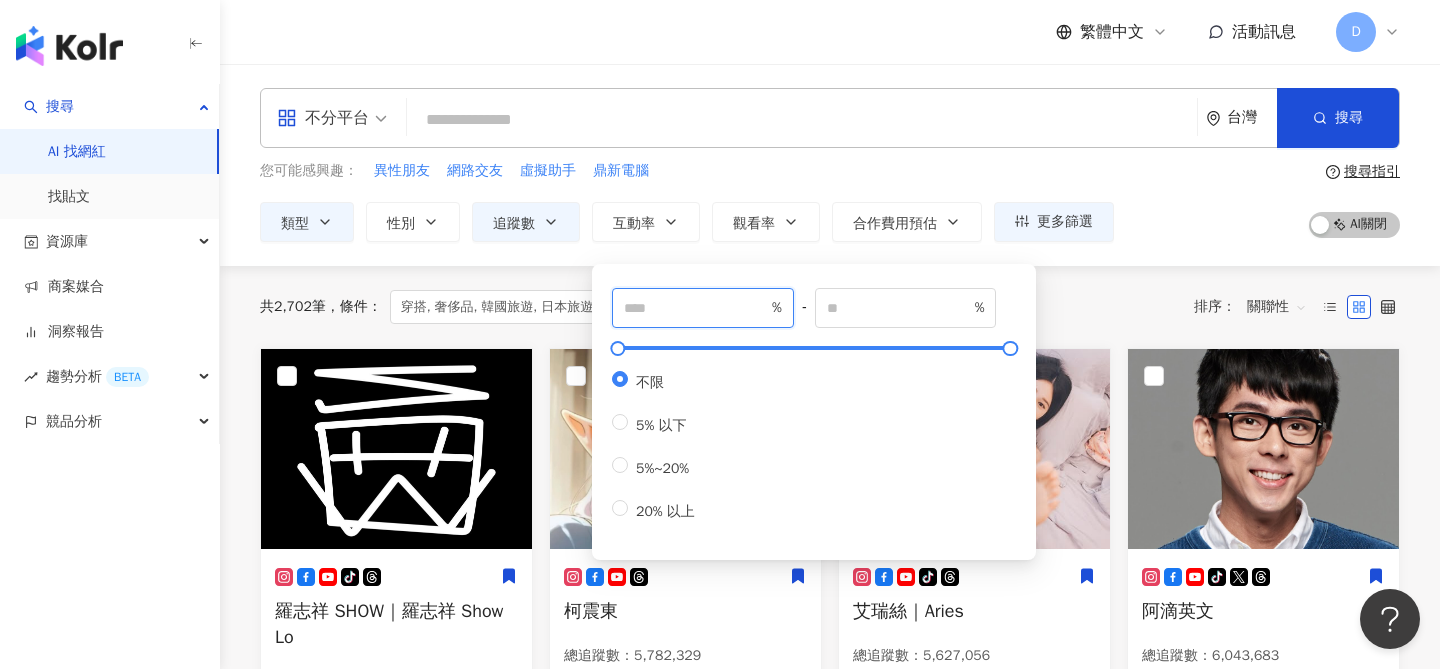 click at bounding box center (696, 308) 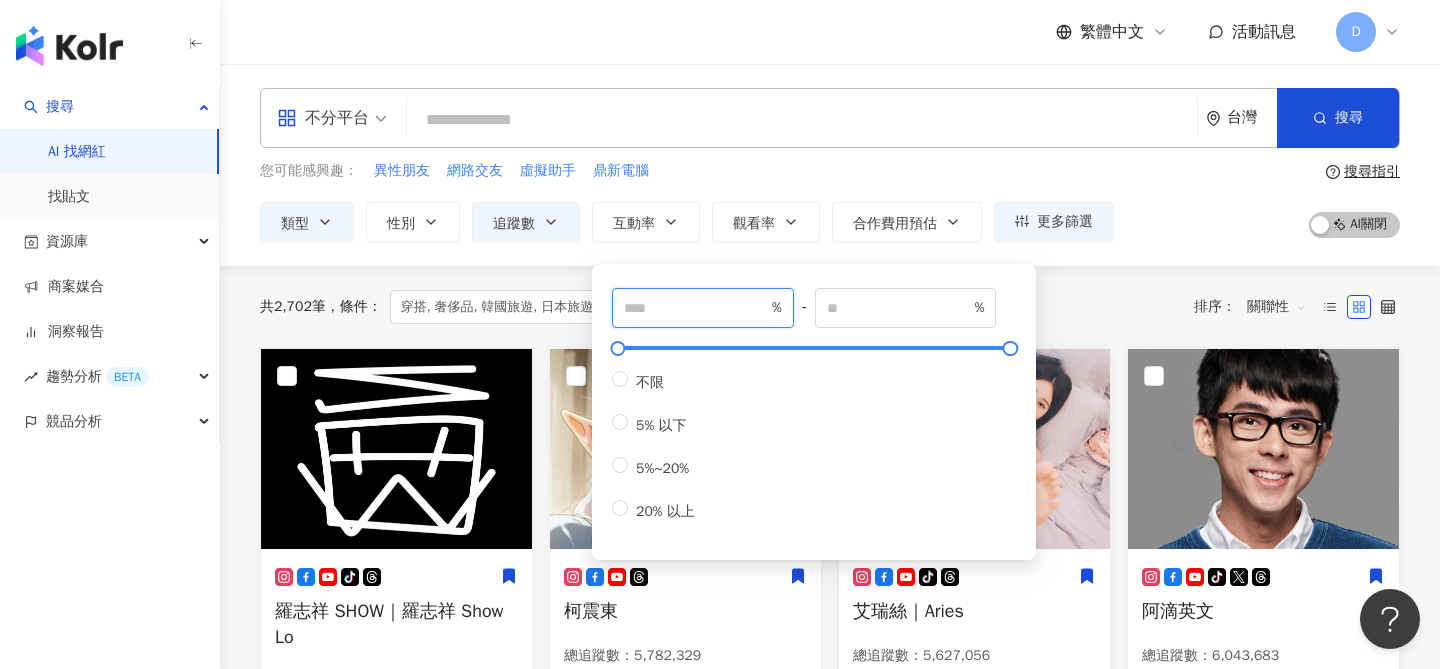 type on "*" 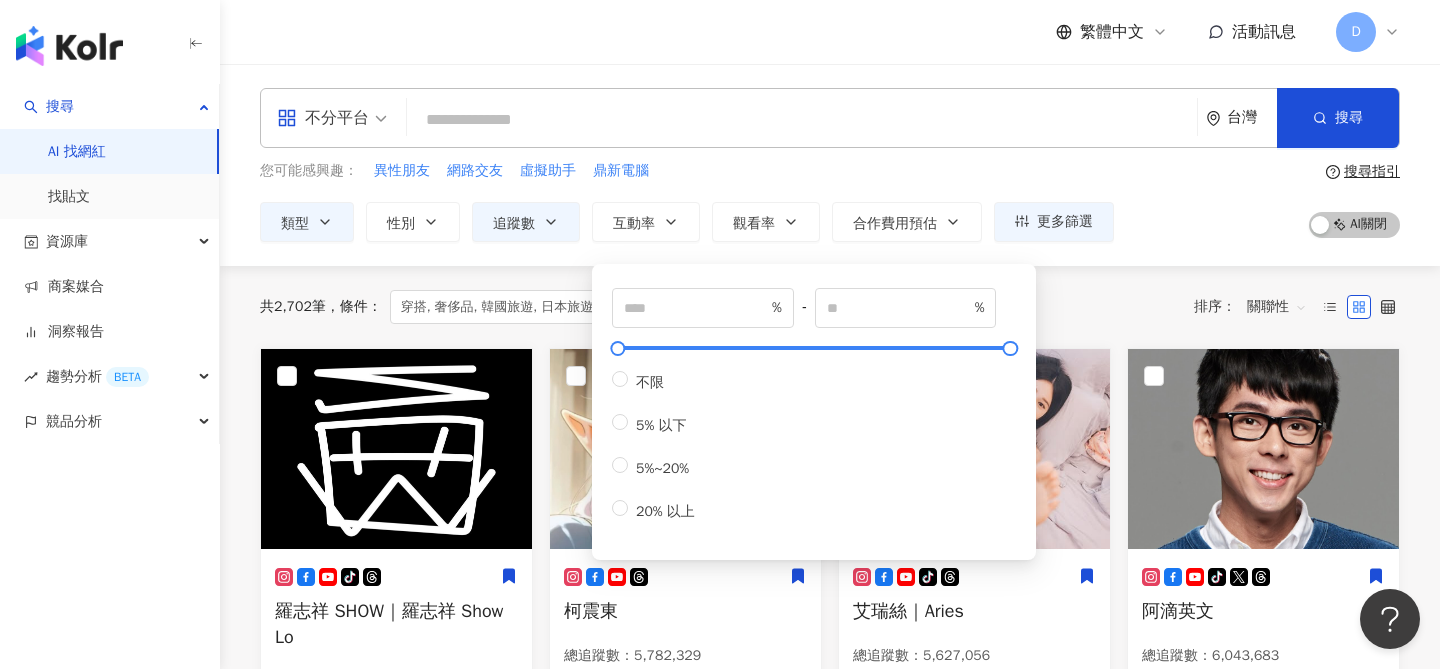 click on "共  2,702  筆 條件 ： 穿搭, 奢侈品, 韓國旅遊, 日本旅遊 追蹤數：30,000-1,000,000+ 重置 排序： 關聯性" at bounding box center (830, 307) 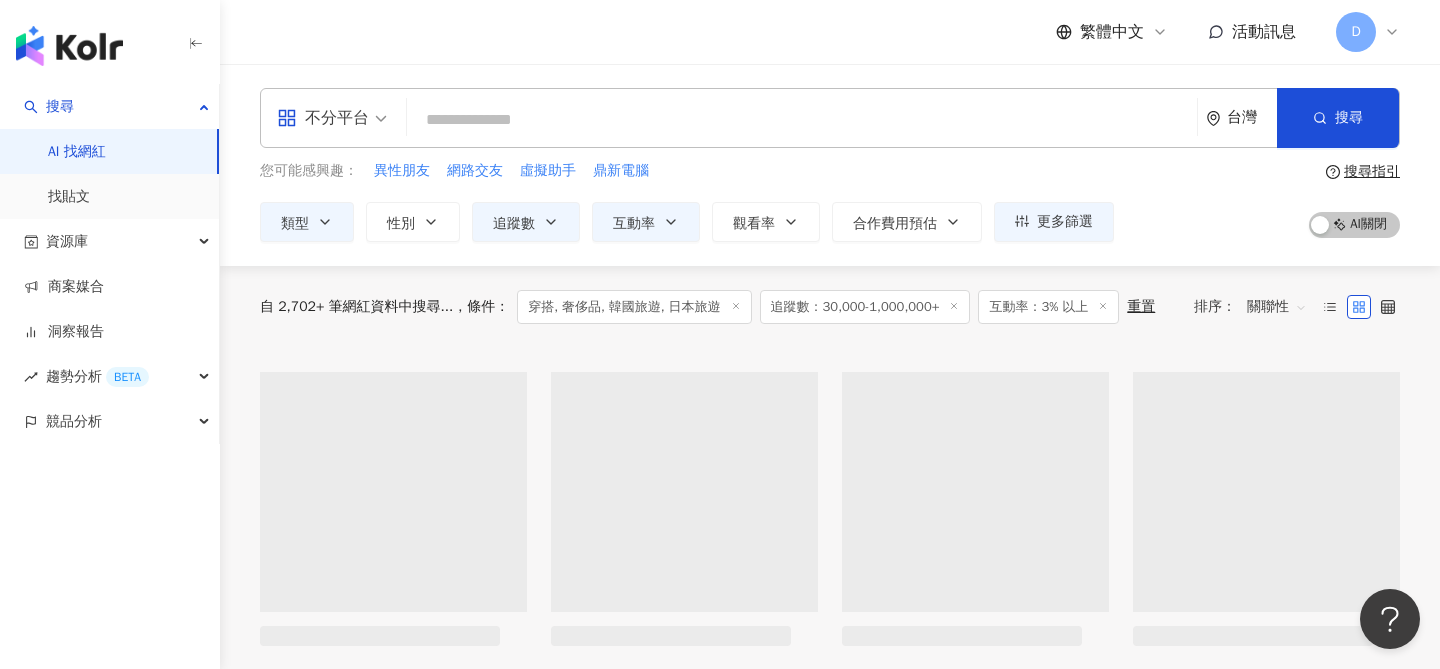 click at bounding box center (802, 120) 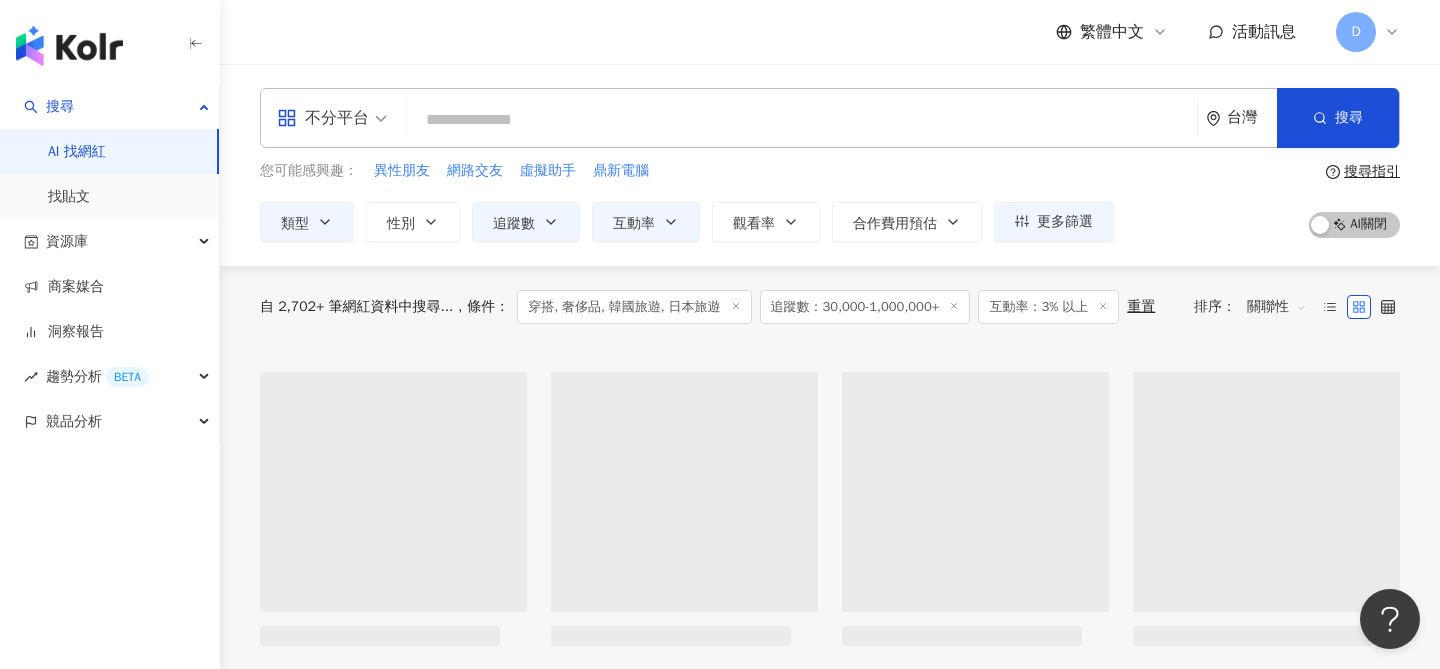 type on "*" 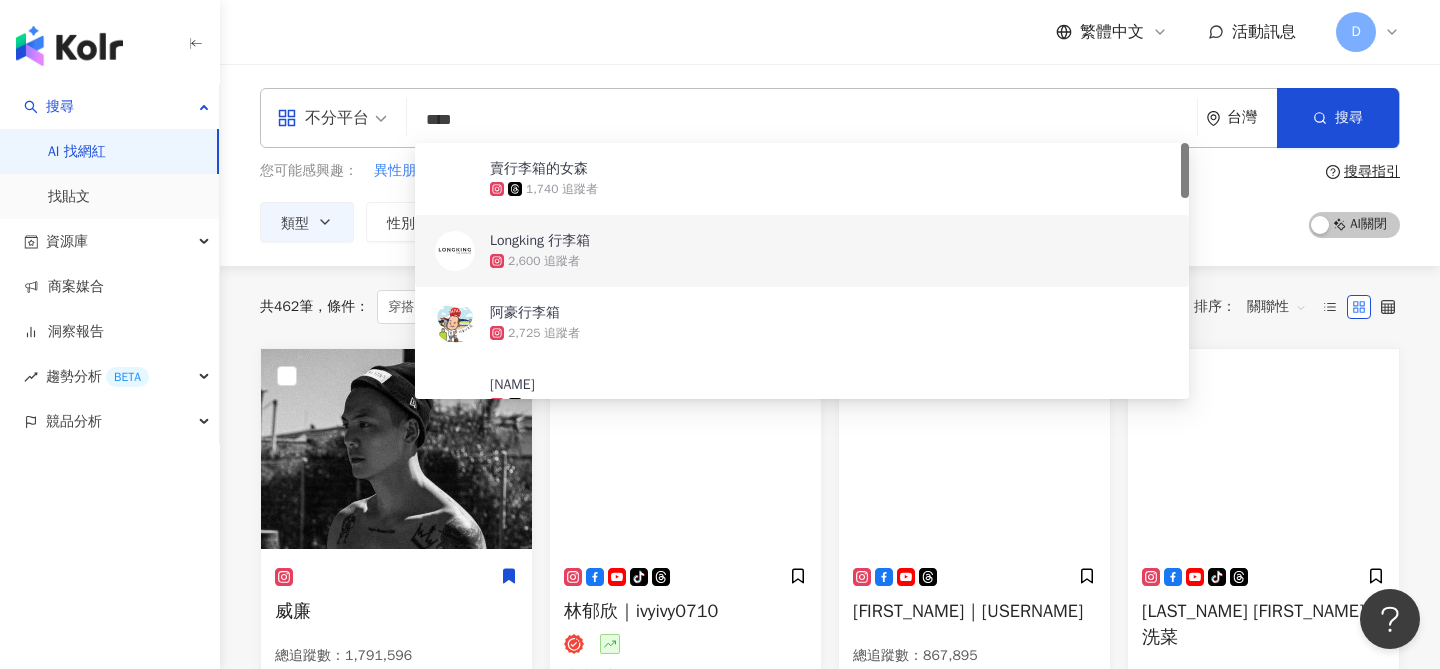type on "****" 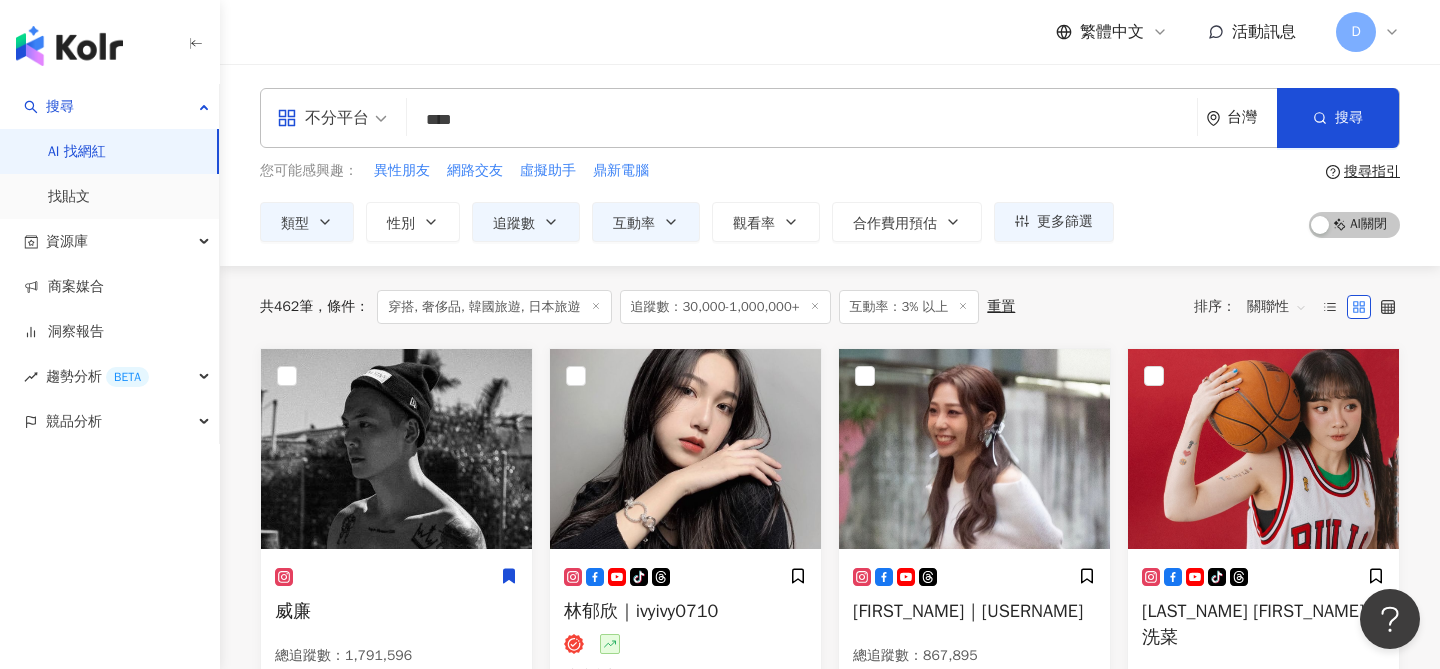 click on "共  462  筆 條件 ： 穿搭, 奢侈品, 韓國旅遊, 日本旅遊 追蹤數：30,000-1,000,000+ 互動率：3% 以上 重置 排序： 關聯性" at bounding box center (830, 307) 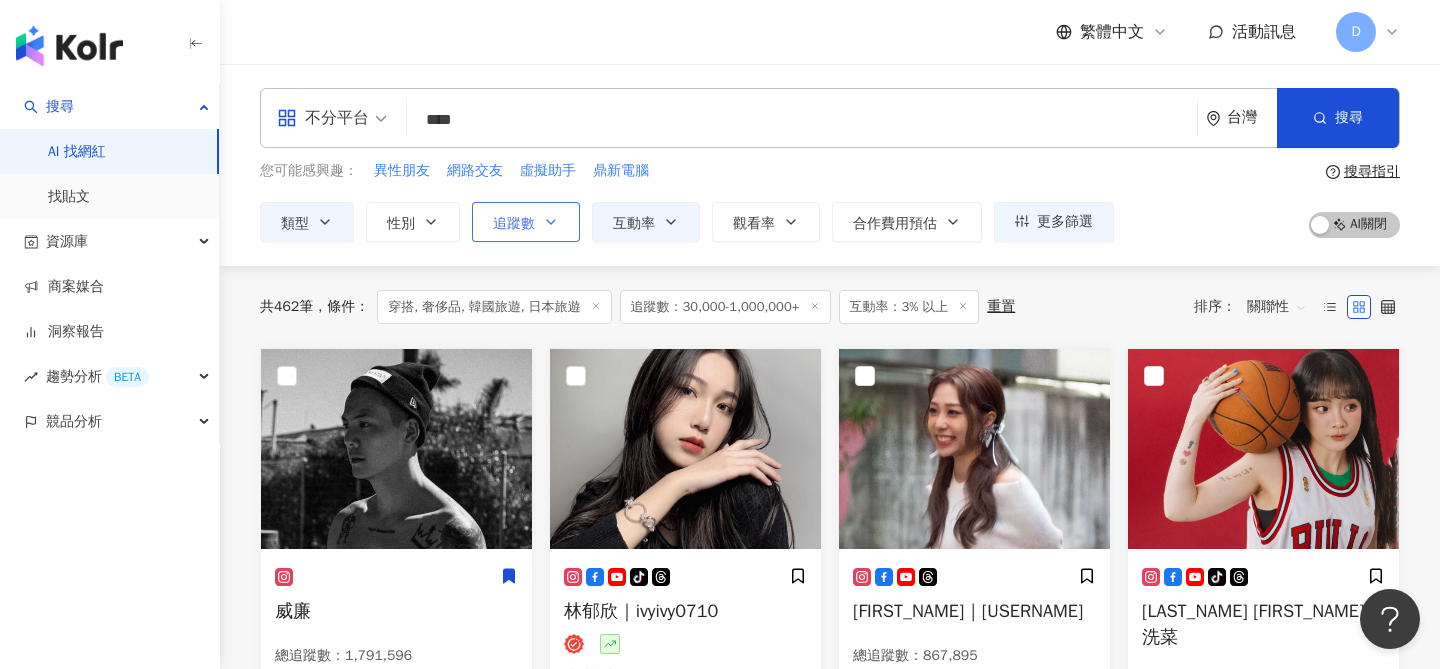 click on "追蹤數" at bounding box center (514, 224) 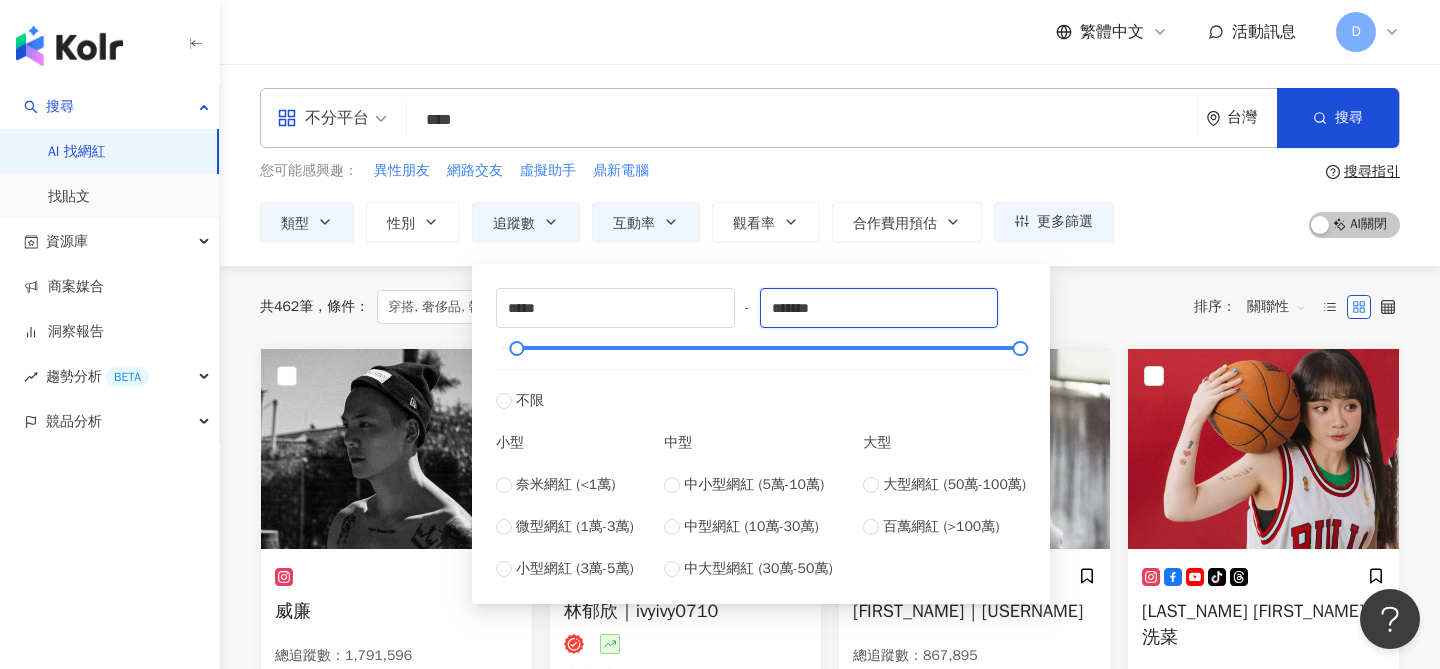 drag, startPoint x: 861, startPoint y: 308, endPoint x: 762, endPoint y: 306, distance: 99.0202 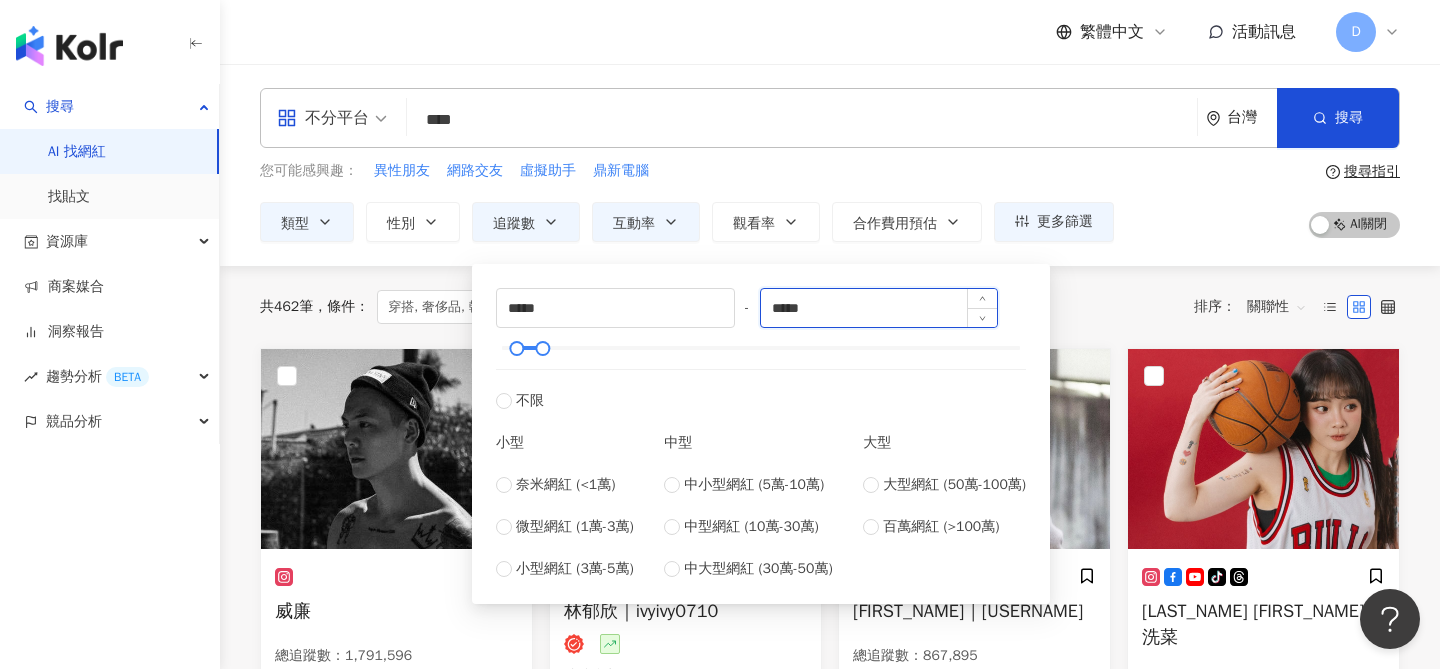 click on "*****" at bounding box center (879, 308) 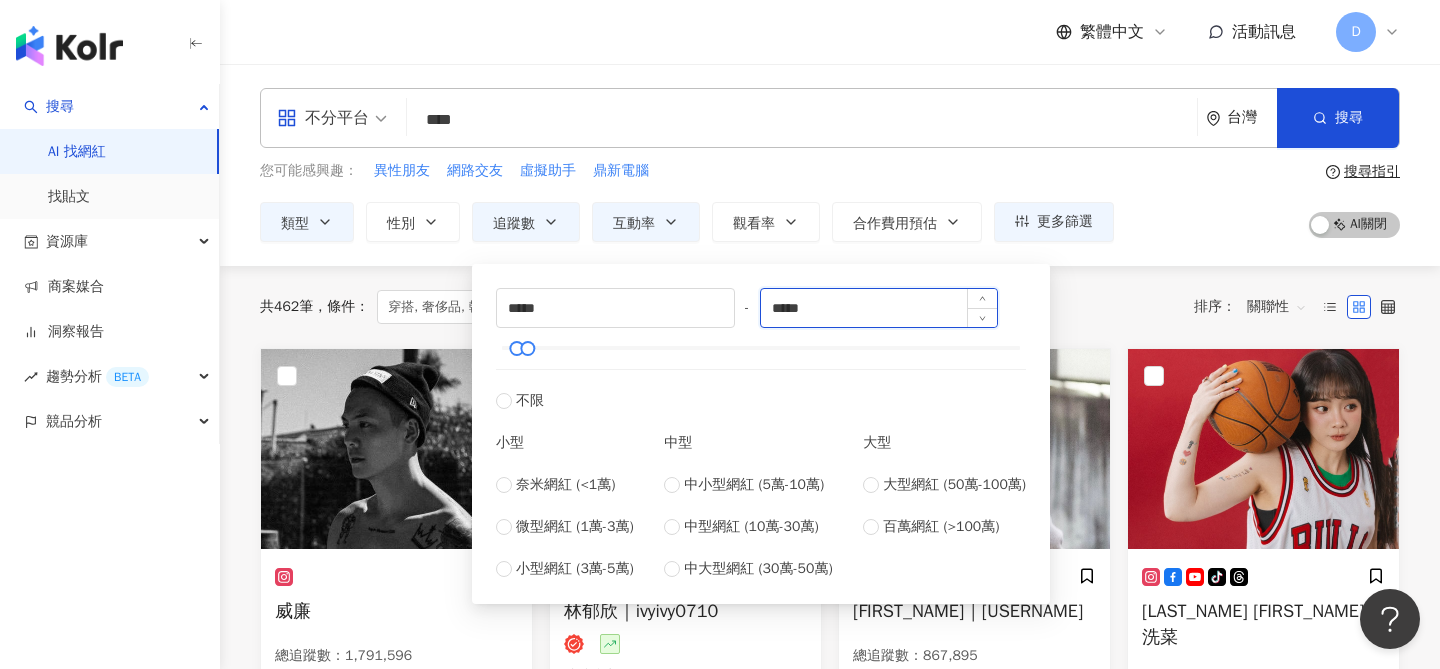 type on "*****" 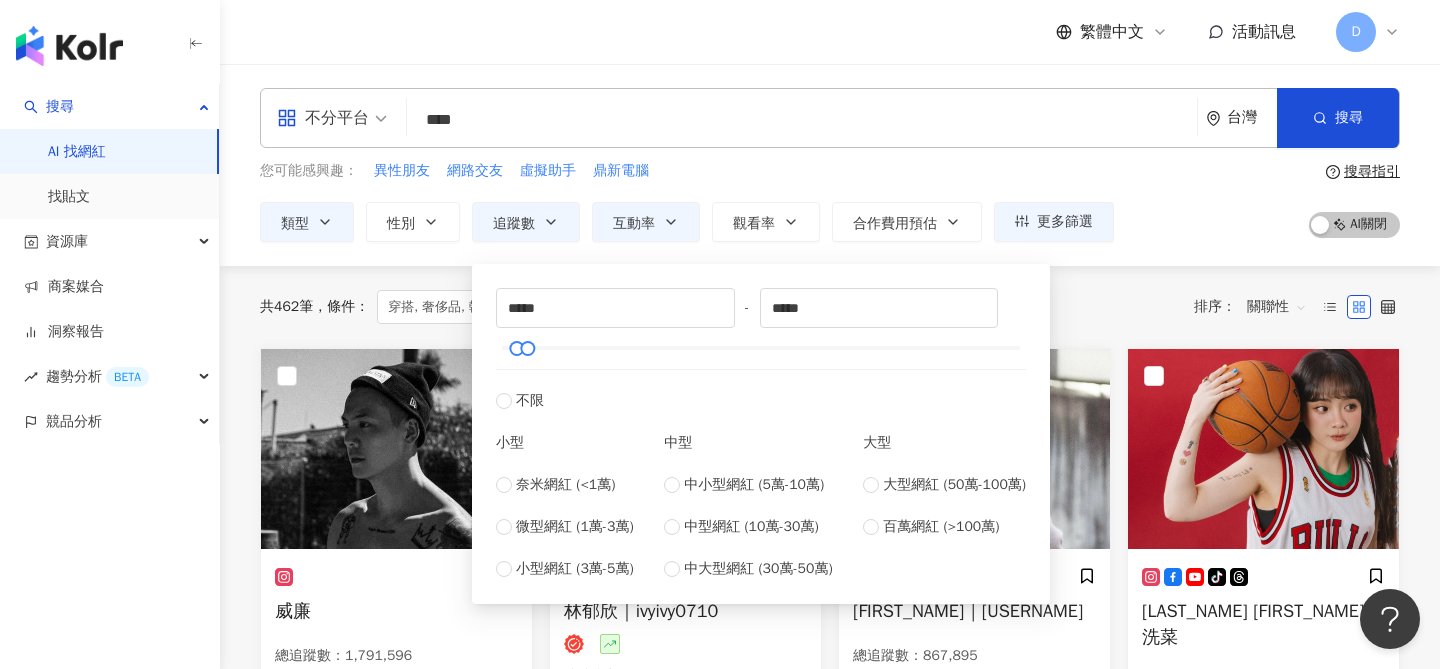 click on "共  462  筆 條件 ： 穿搭, 奢侈品, 韓國旅遊, 日本旅遊 追蹤數：30,000-1,000,000+ 互動率：3% 以上 重置 排序： 關聯性" at bounding box center (830, 307) 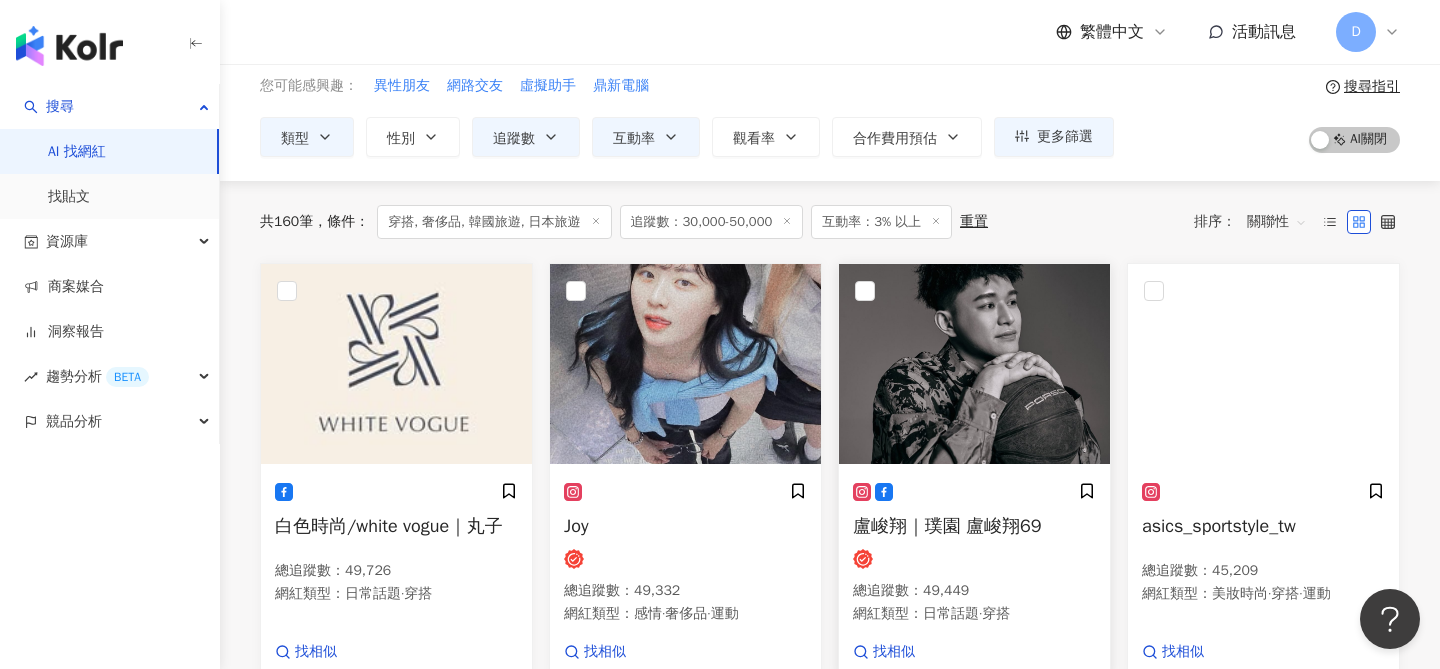 scroll, scrollTop: 101, scrollLeft: 0, axis: vertical 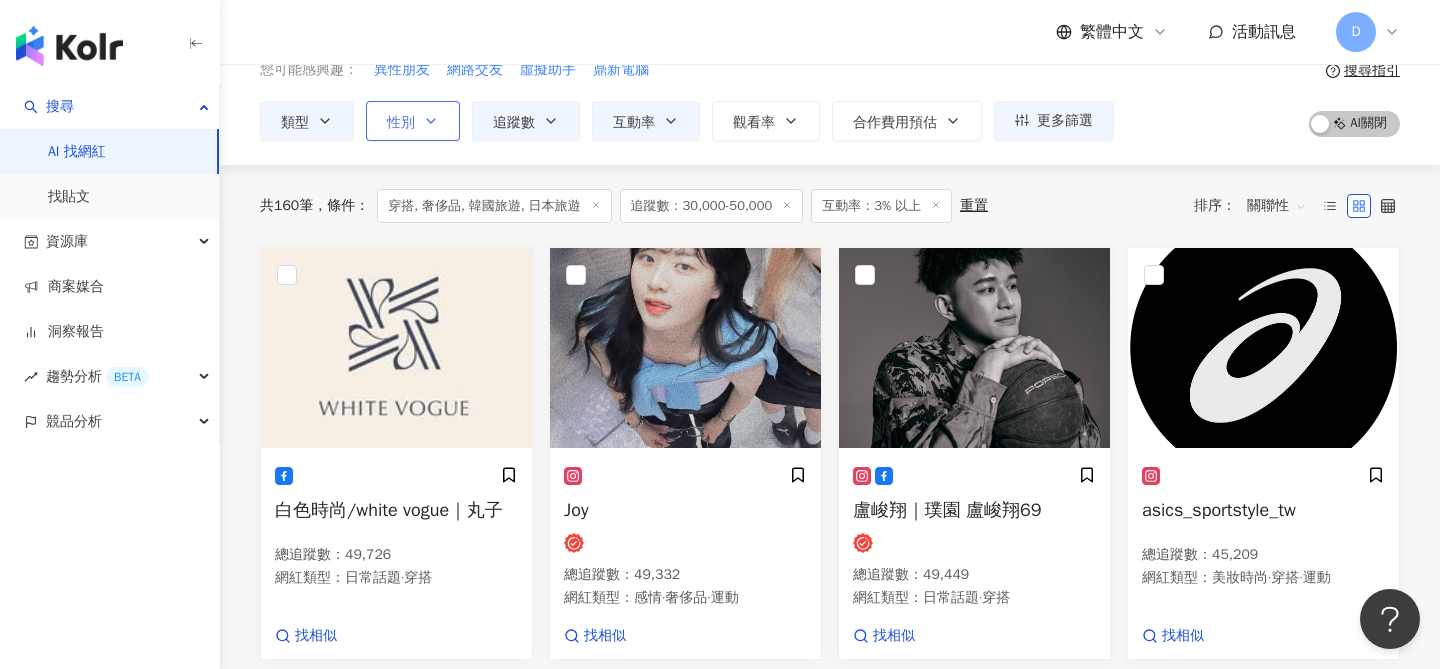 click on "性別" at bounding box center [401, 123] 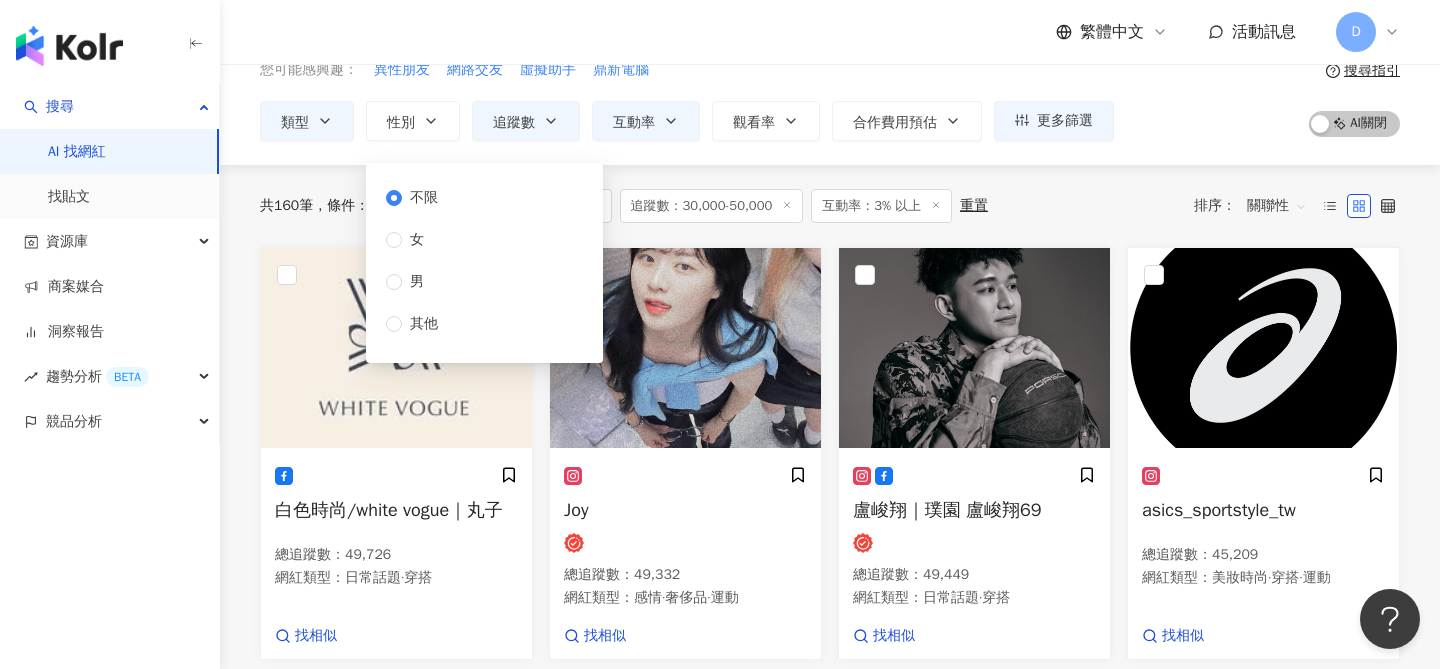 scroll, scrollTop: 0, scrollLeft: 0, axis: both 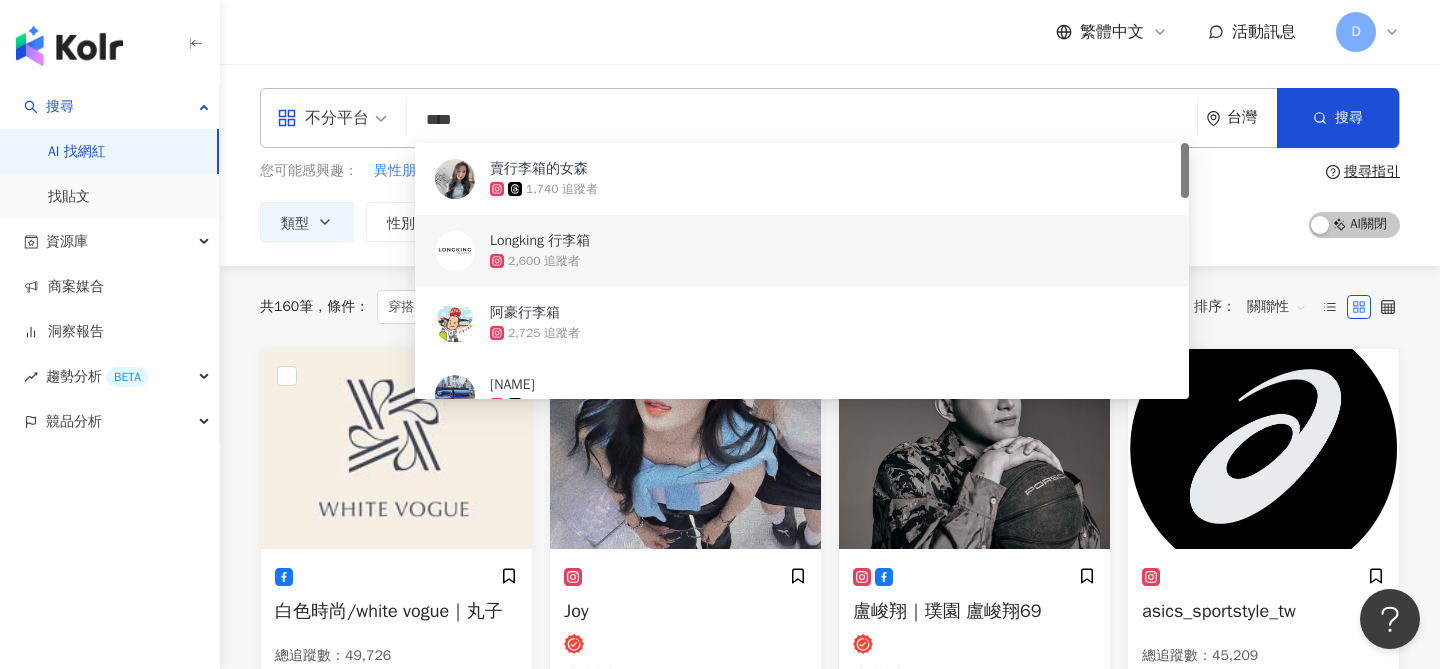 click on "****" at bounding box center [802, 120] 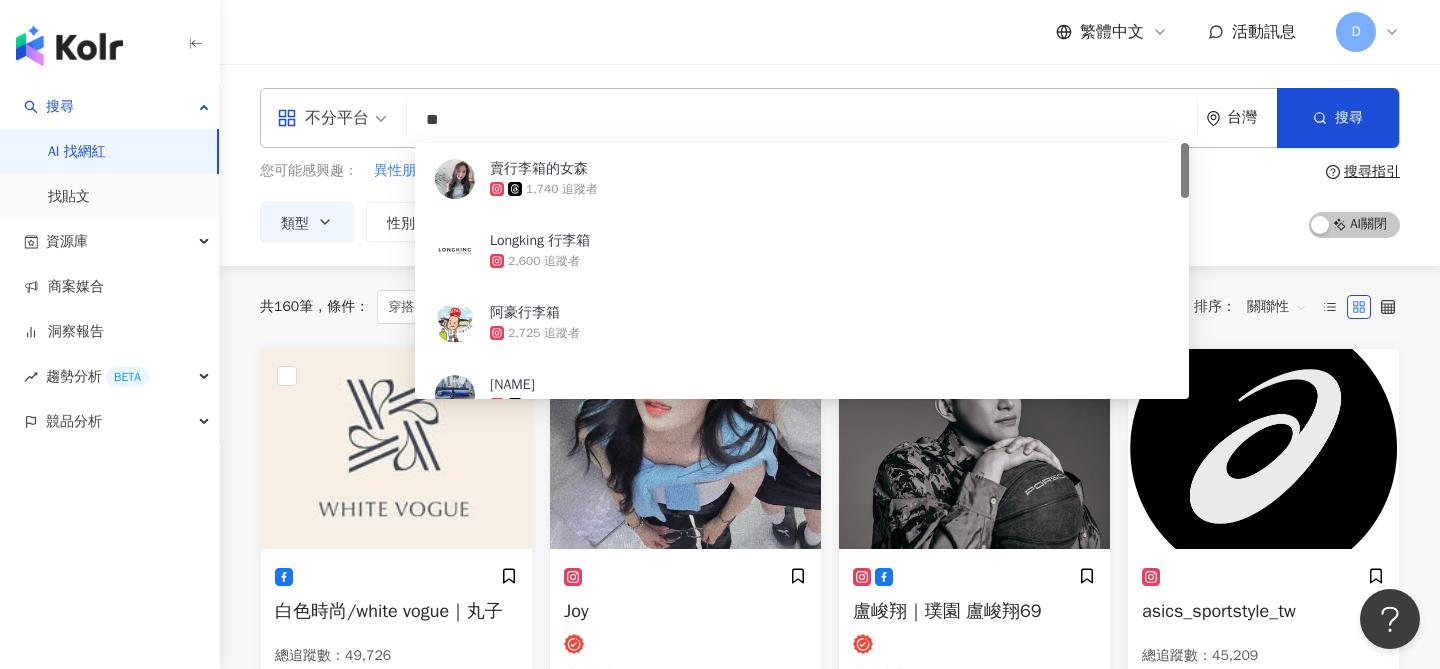 type on "*" 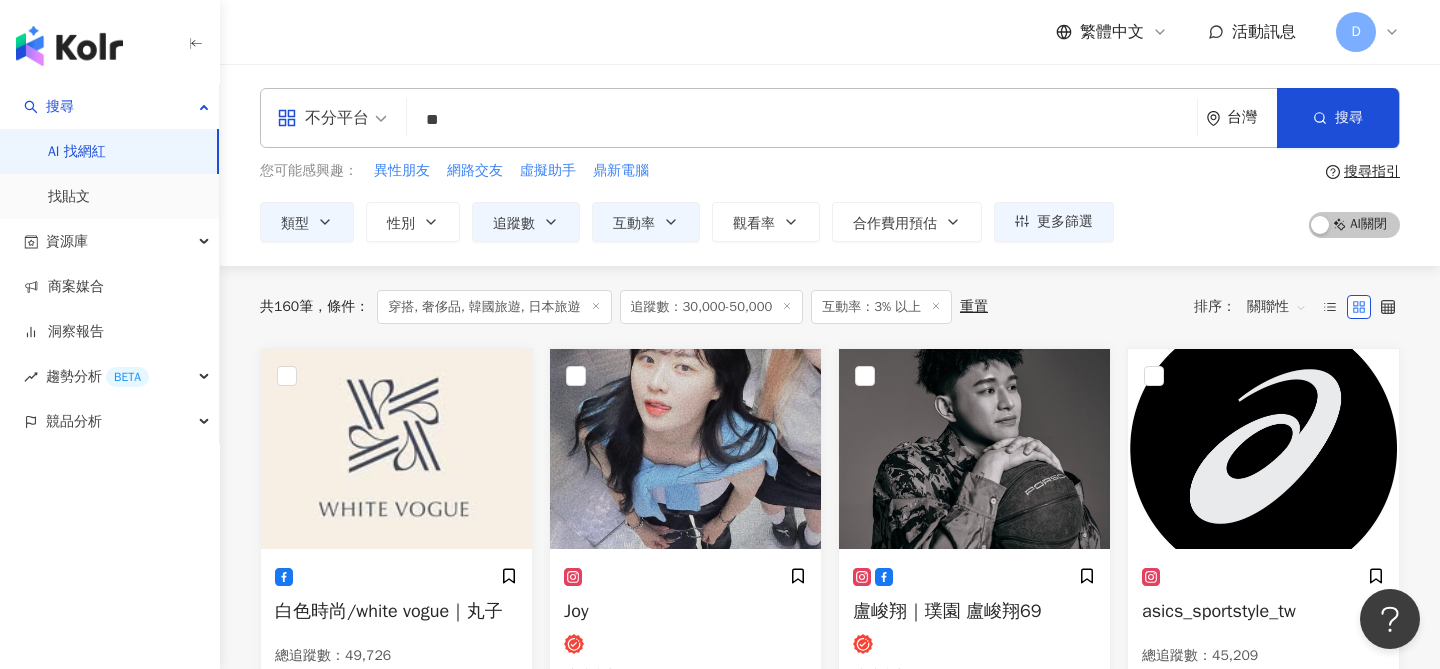 type on "**" 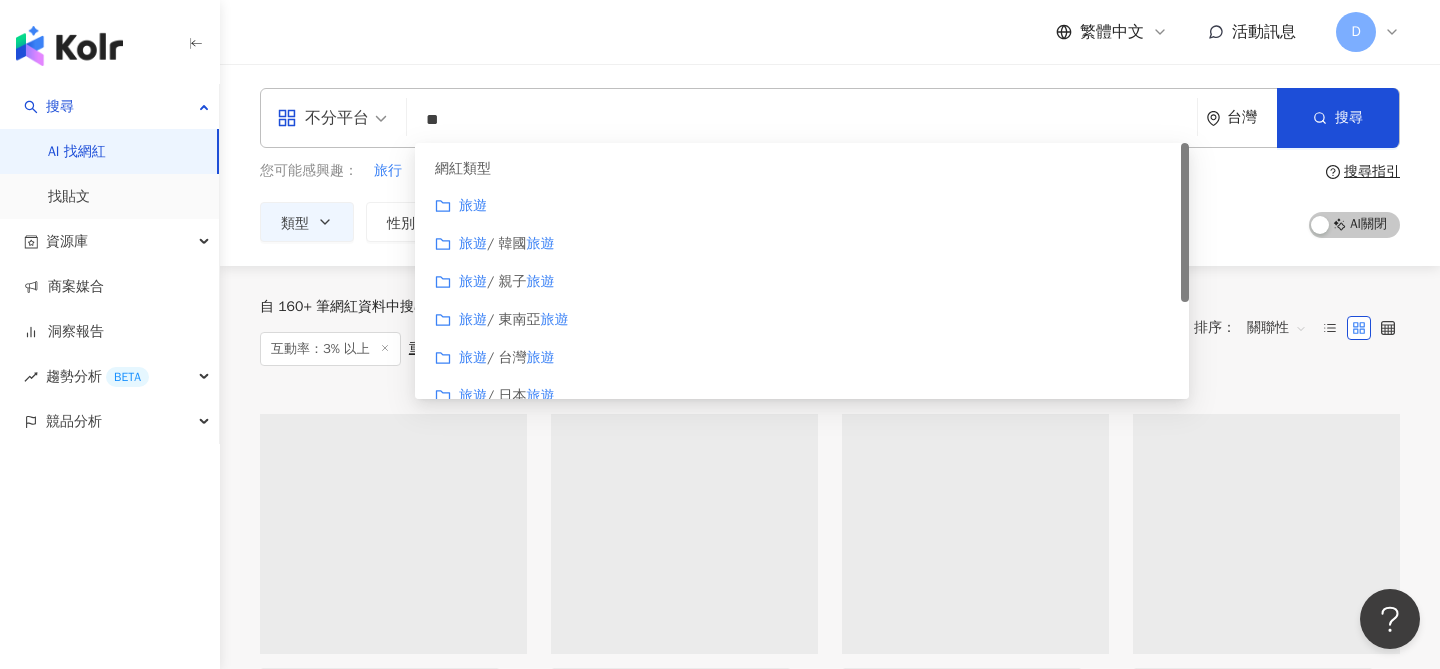 click on "關聯性" at bounding box center [1277, 328] 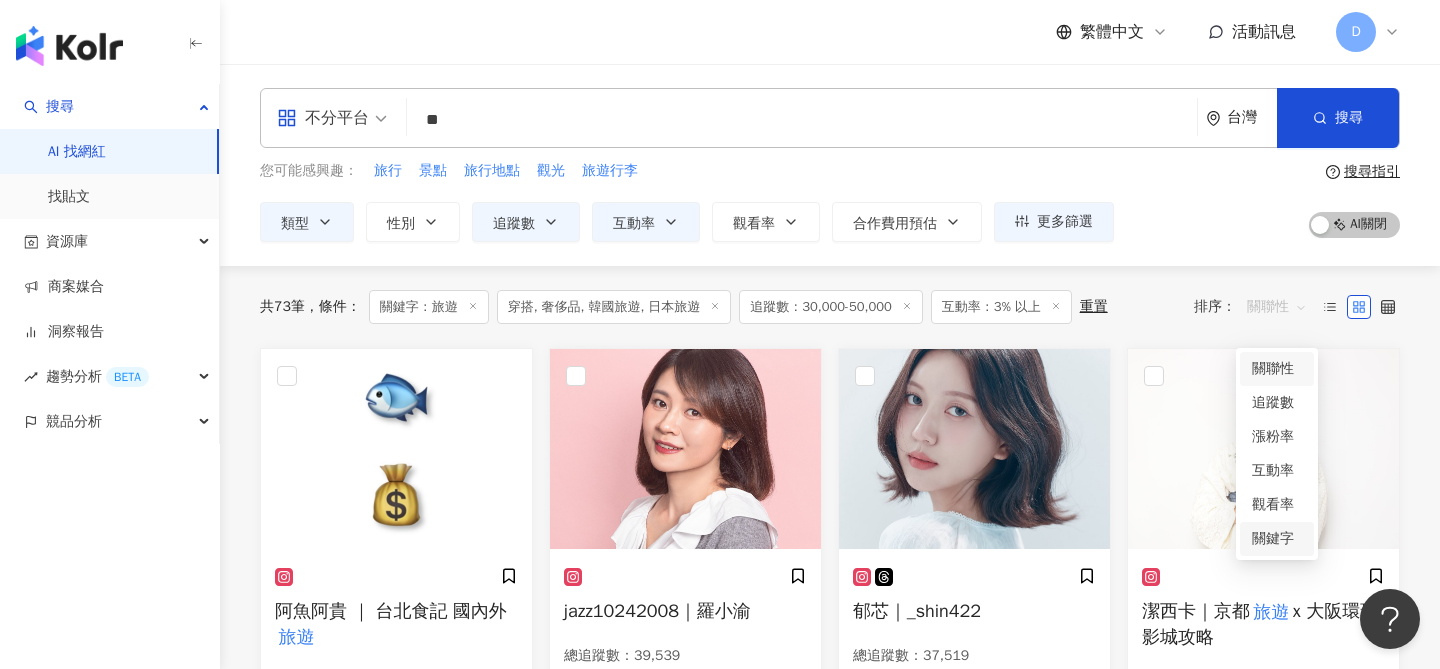 click on "關鍵字" at bounding box center [1277, 539] 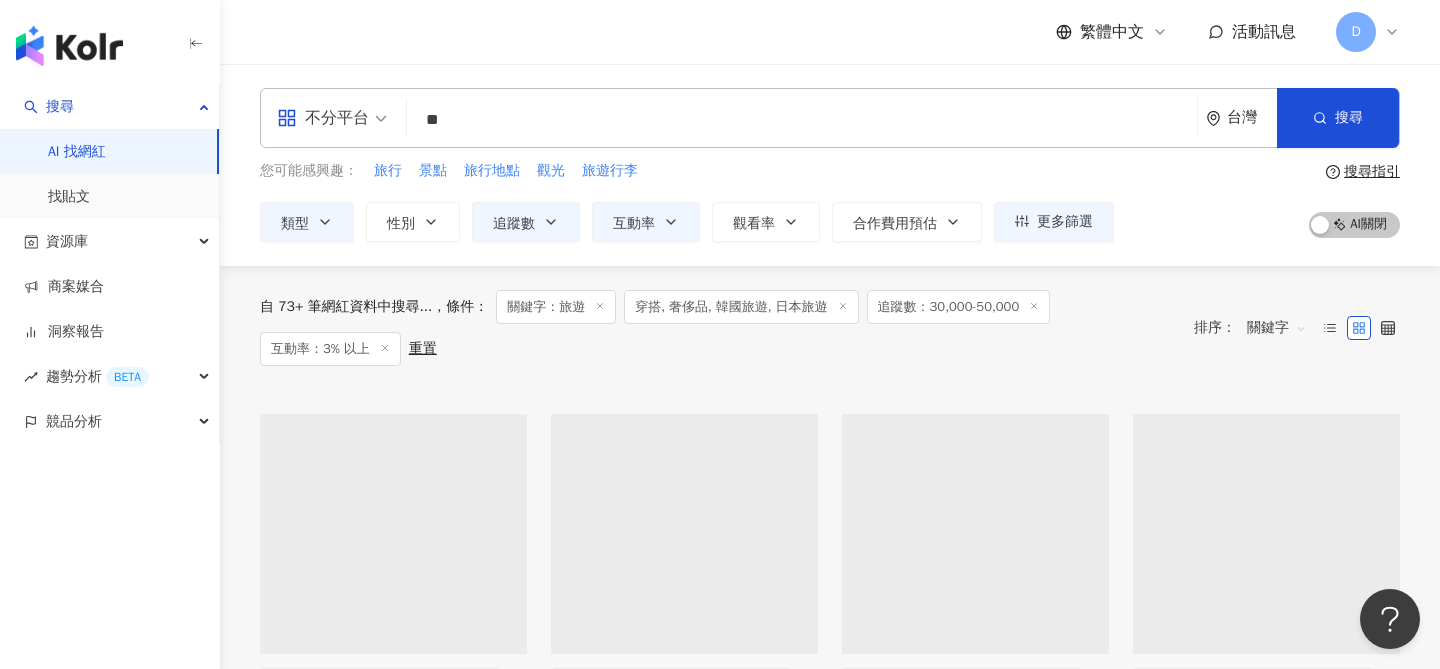 click on "您可能感興趣： 旅行  景點  旅行地點  觀光  旅遊行李  類型 性別 追蹤數 互動率 觀看率 合作費用預估  更多篩選 不限 女 男 其他 *****  -  ***** 不限 小型 奈米網紅 (<1萬) 微型網紅 (1萬-3萬) 小型網紅 (3萬-5萬) 中型 中小型網紅 (5萬-10萬) 中型網紅 (10萬-30萬) 中大型網紅 (30萬-50萬) 大型 大型網紅 (50萬-100萬) 百萬網紅 (>100萬) * %  -  % 不限 5% 以下 5%~20% 20% 以上 搜尋指引 AI  開啟 AI  關閉" at bounding box center [830, 201] 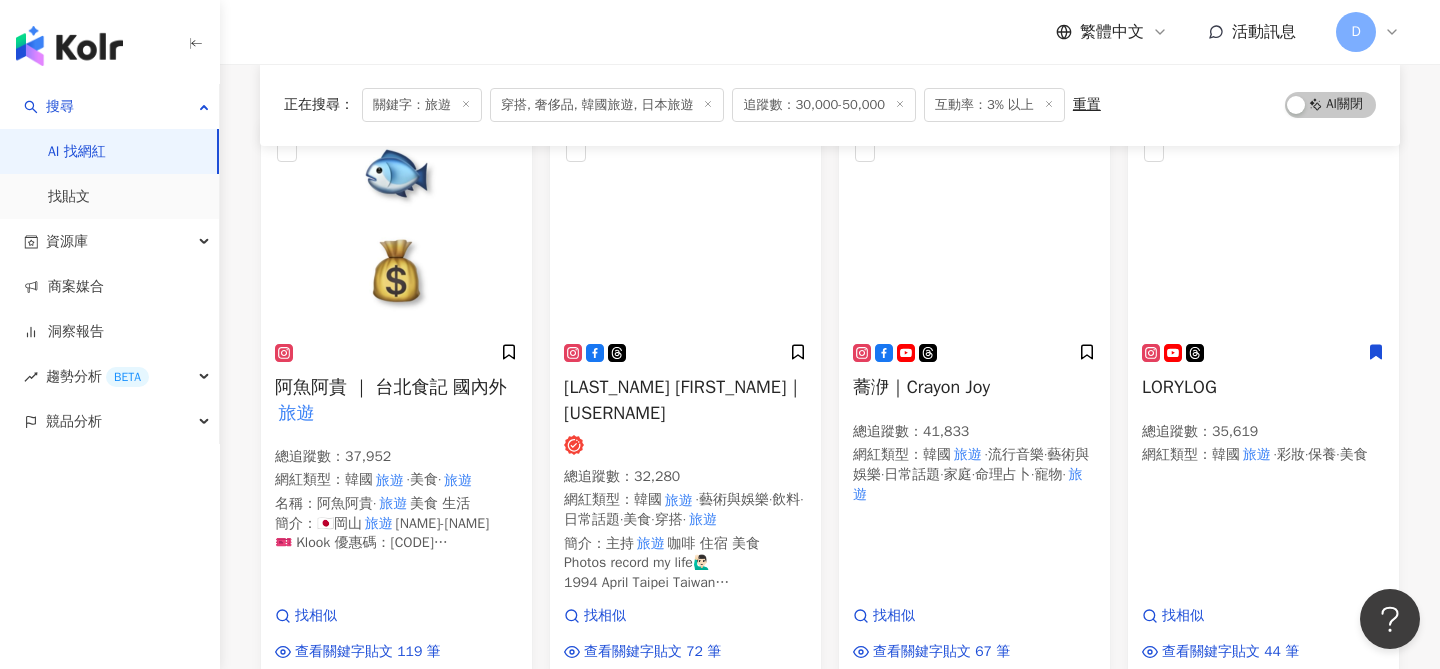 scroll, scrollTop: 231, scrollLeft: 0, axis: vertical 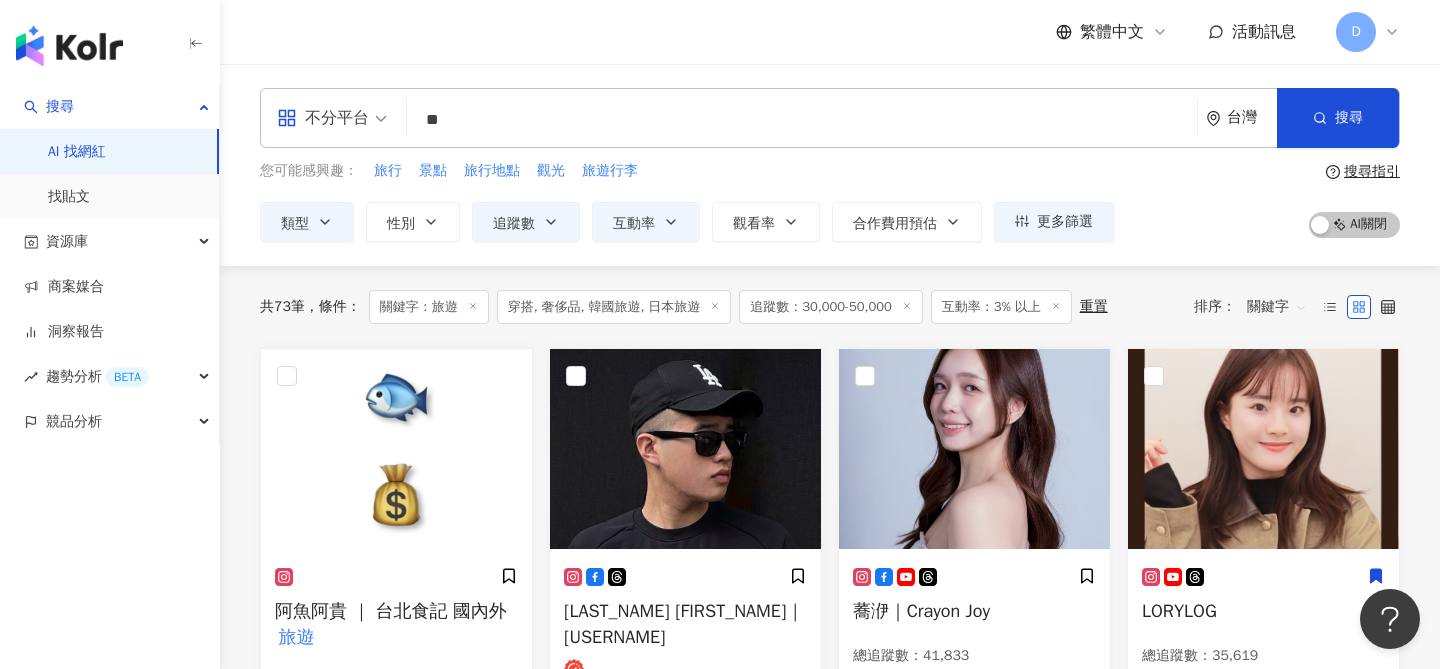 click on "不分平台" at bounding box center (332, 118) 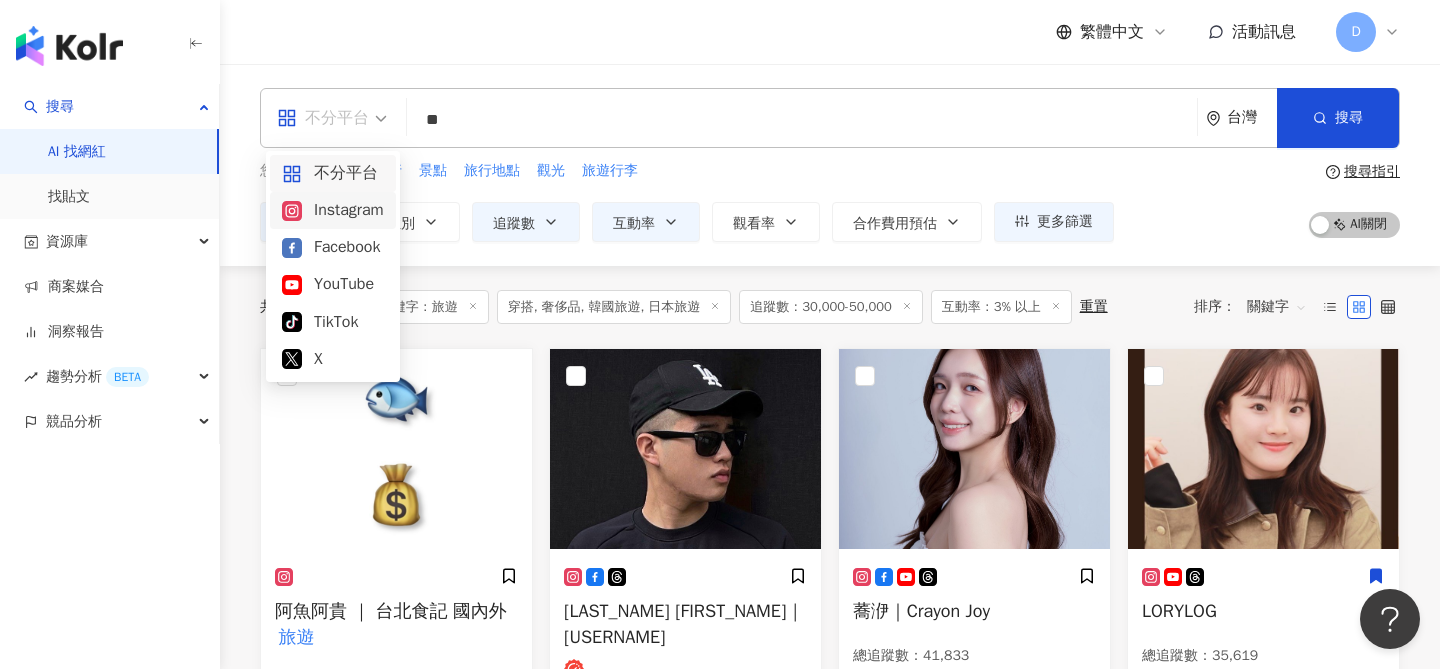 click on "Instagram" at bounding box center (333, 210) 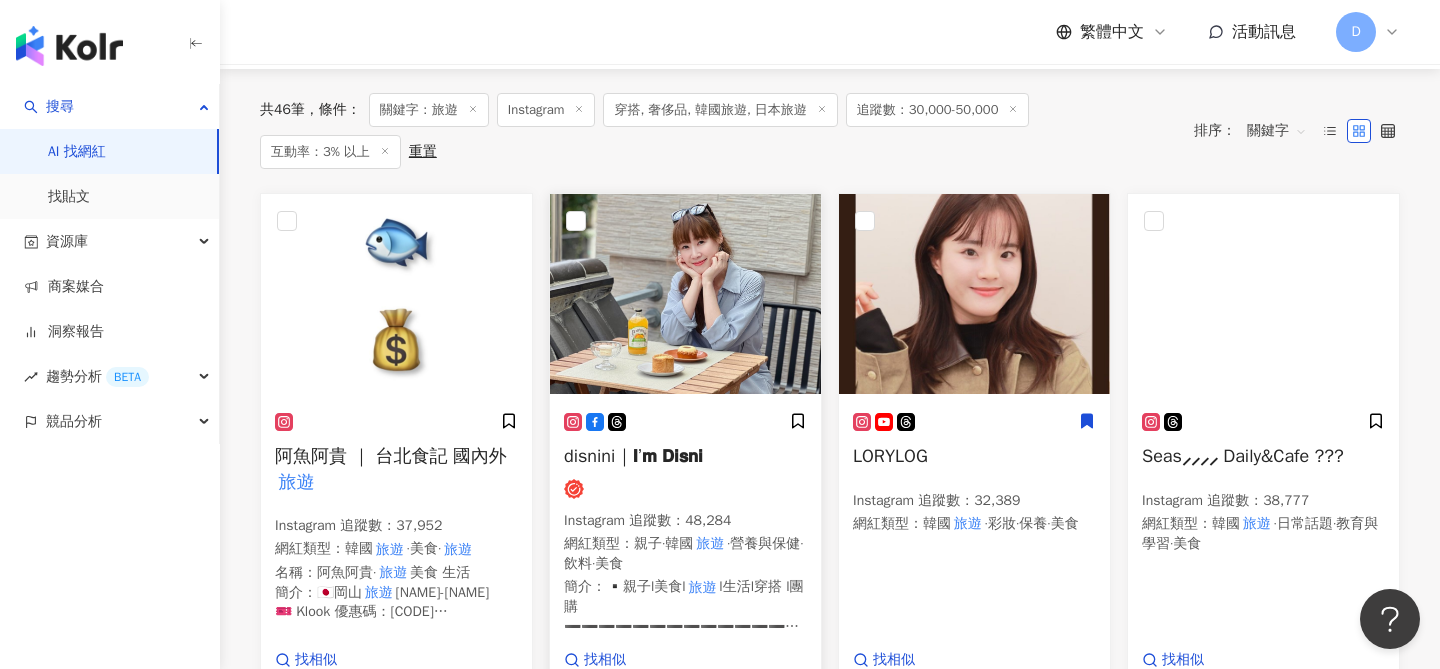 scroll, scrollTop: 201, scrollLeft: 0, axis: vertical 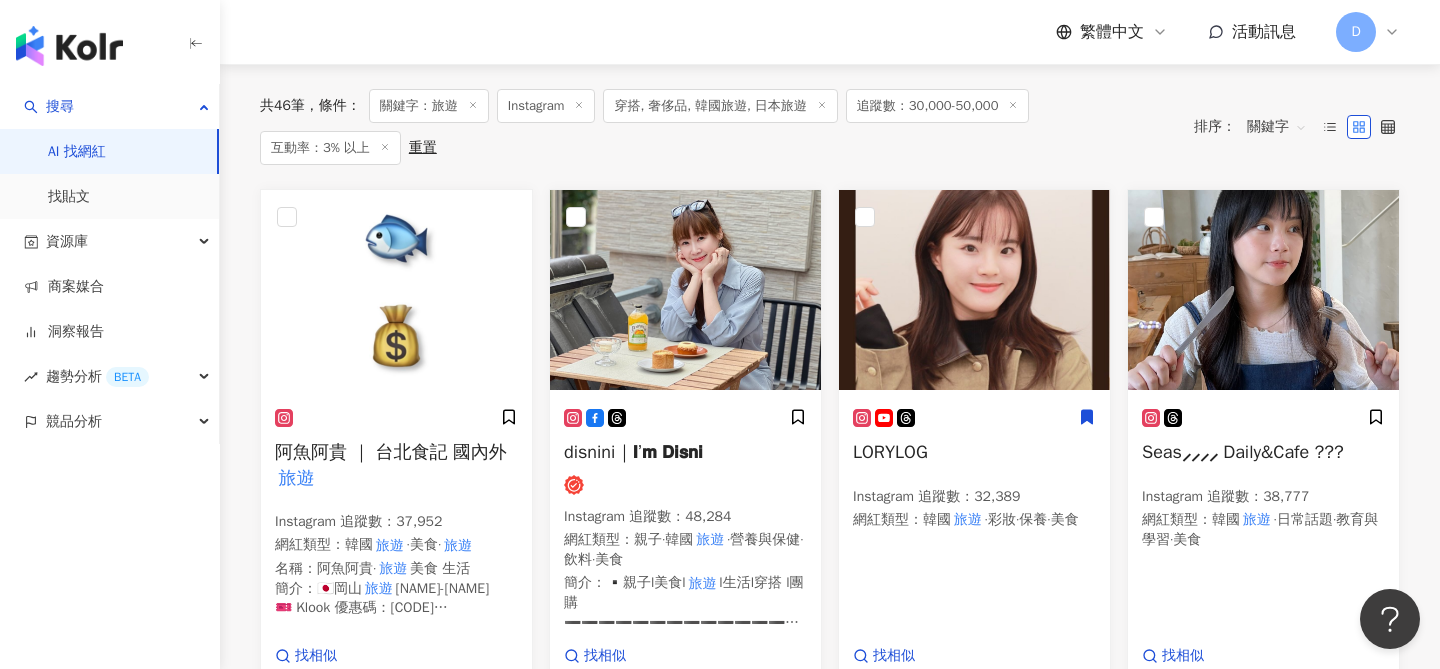 click 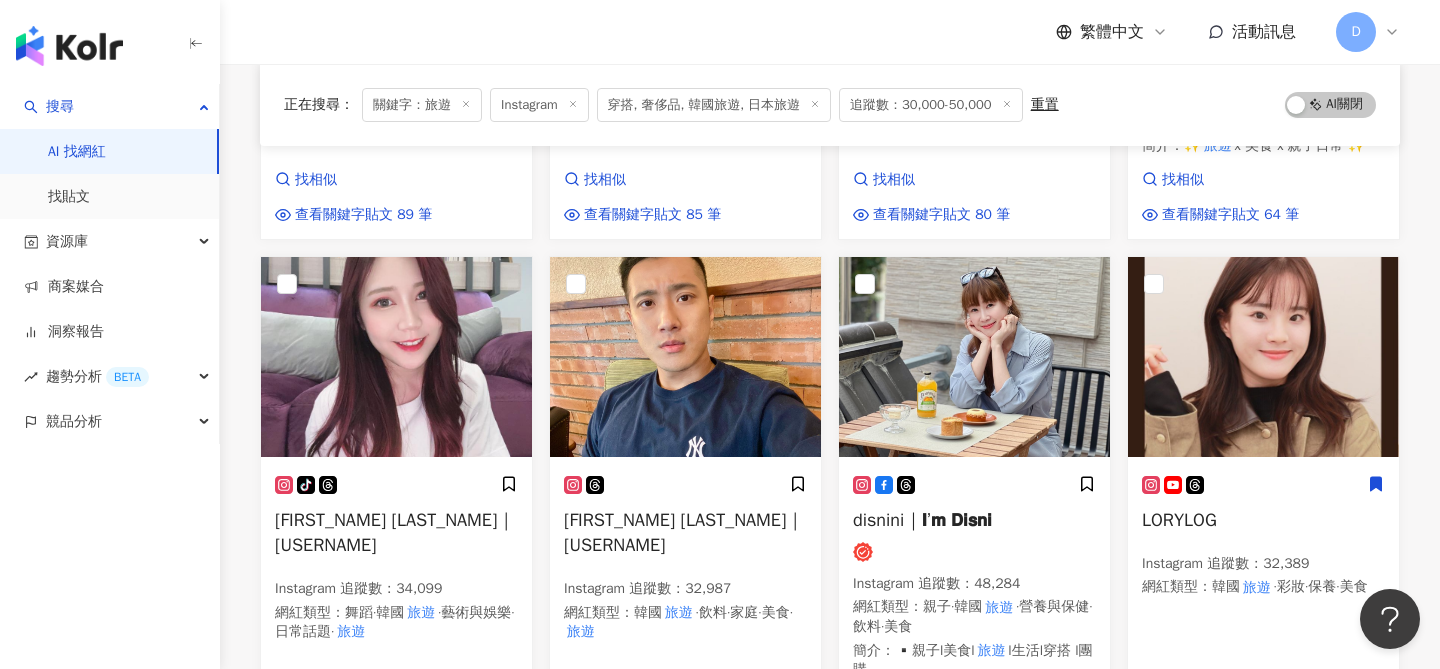 scroll, scrollTop: 1191, scrollLeft: 0, axis: vertical 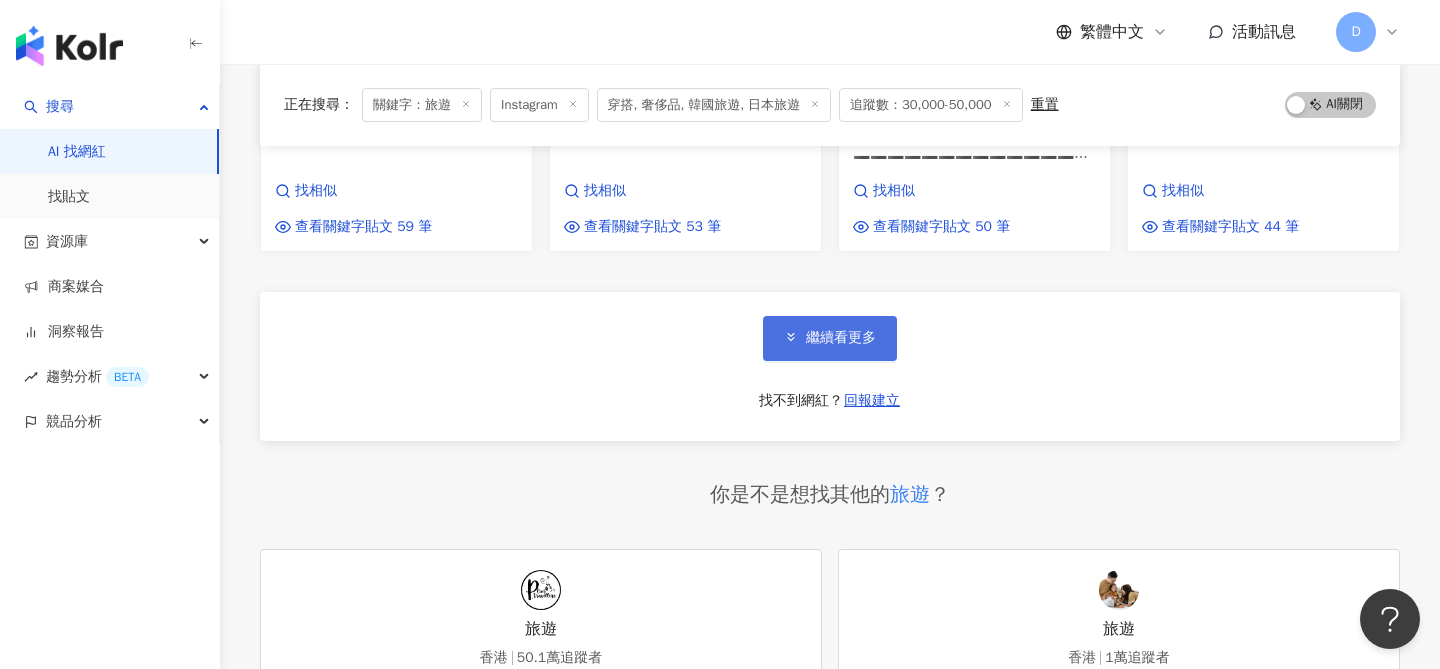 click on "繼續看更多" at bounding box center [830, 338] 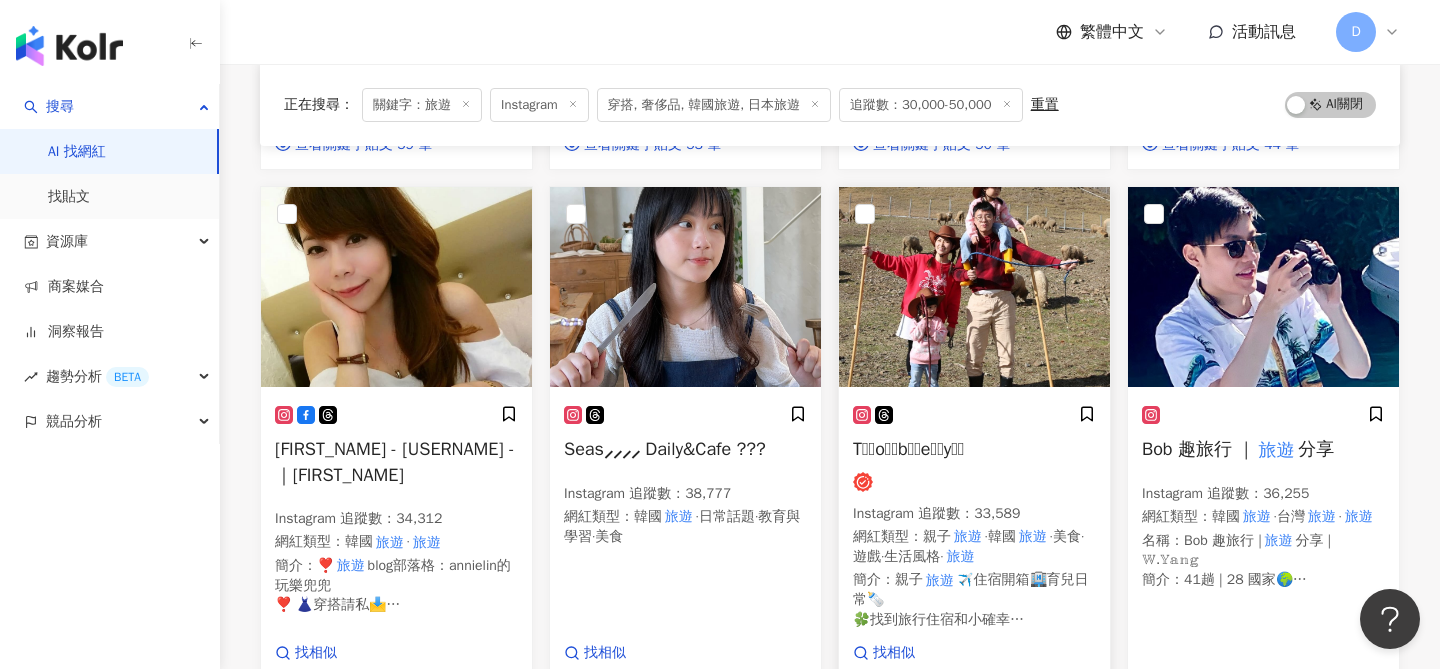 scroll, scrollTop: 1813, scrollLeft: 0, axis: vertical 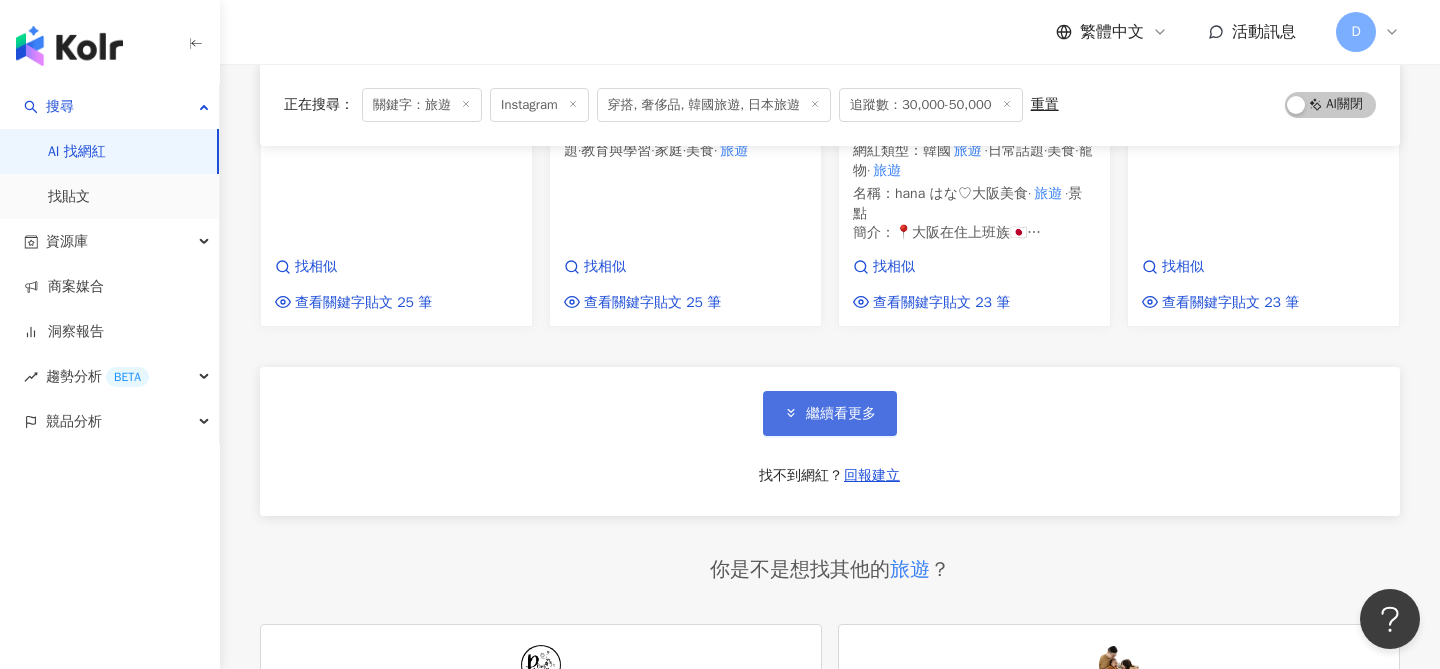 click on "繼續看更多" at bounding box center [841, 414] 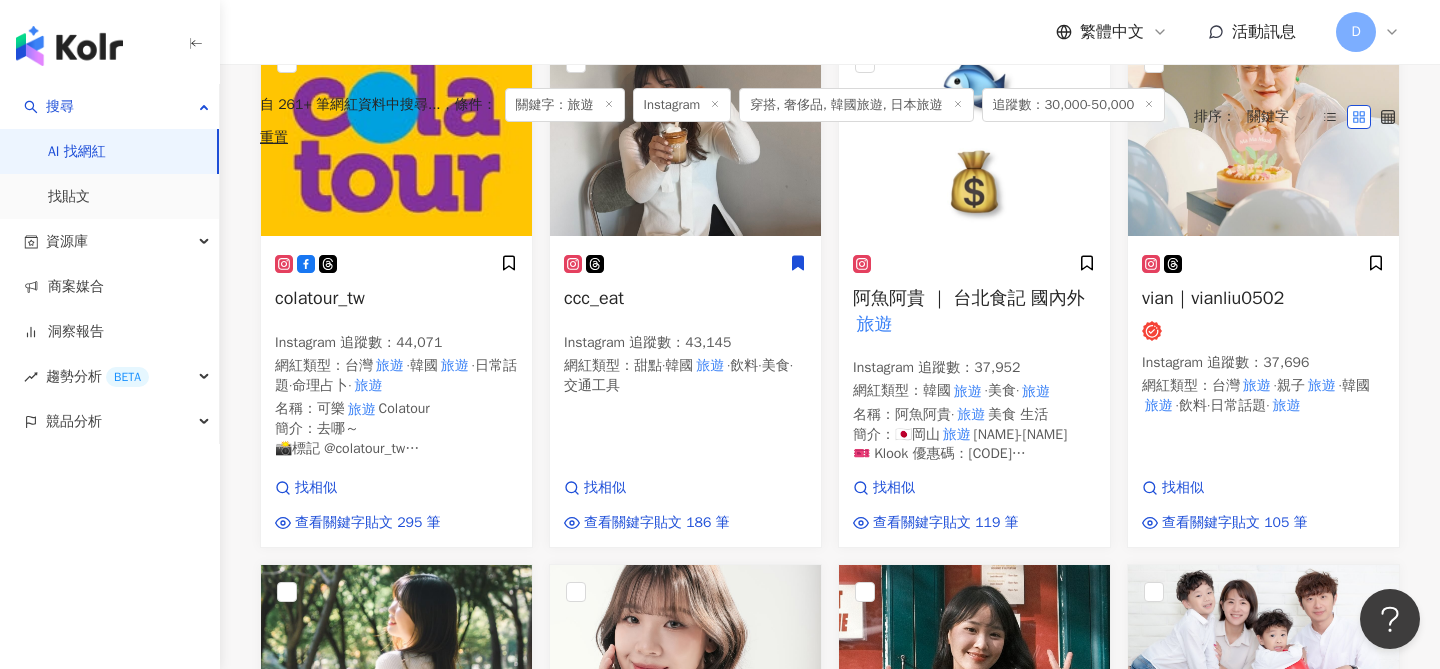 scroll, scrollTop: 0, scrollLeft: 0, axis: both 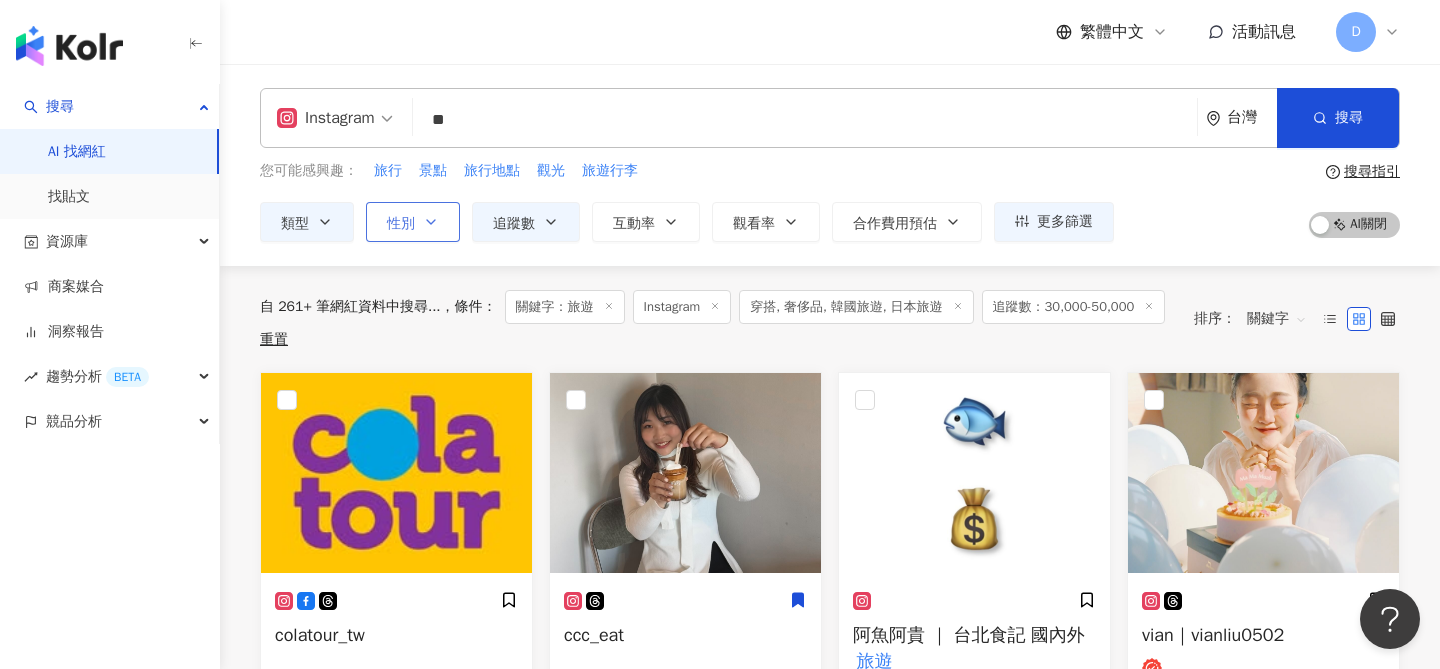 click on "性別" at bounding box center [401, 224] 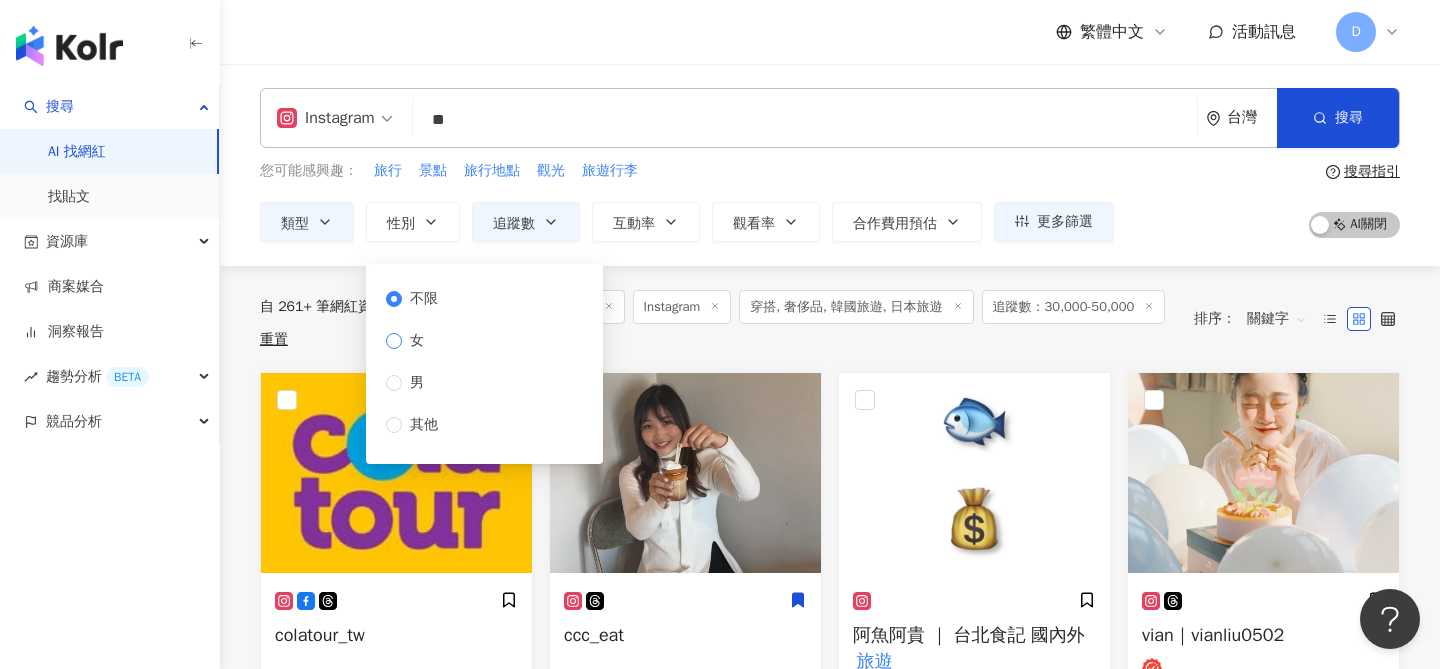 click on "女" at bounding box center (417, 341) 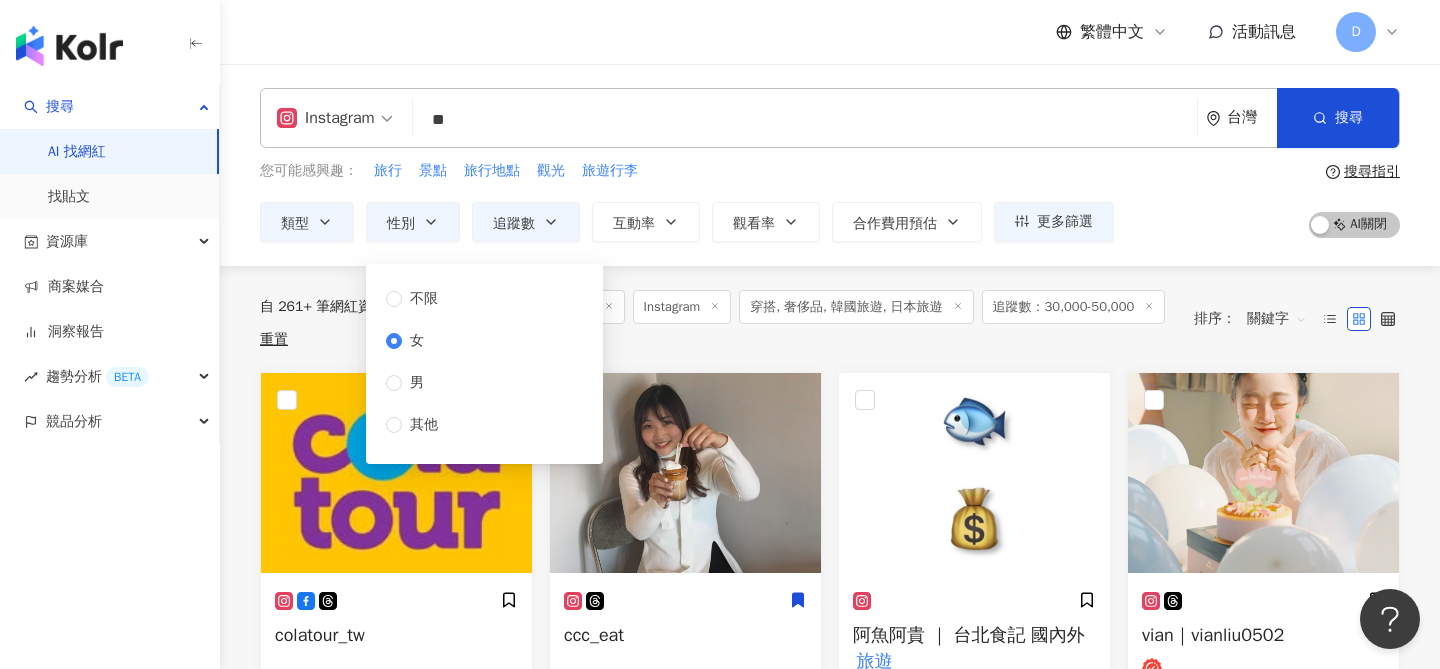 click on "自 261+ 筆網紅資料中搜尋... 條件 ： 關鍵字：旅遊 Instagram 穿搭, 奢侈品, 韓國旅遊, 日本旅遊 追蹤數：30,000-50,000 重置 排序： 關鍵字" at bounding box center [830, 319] 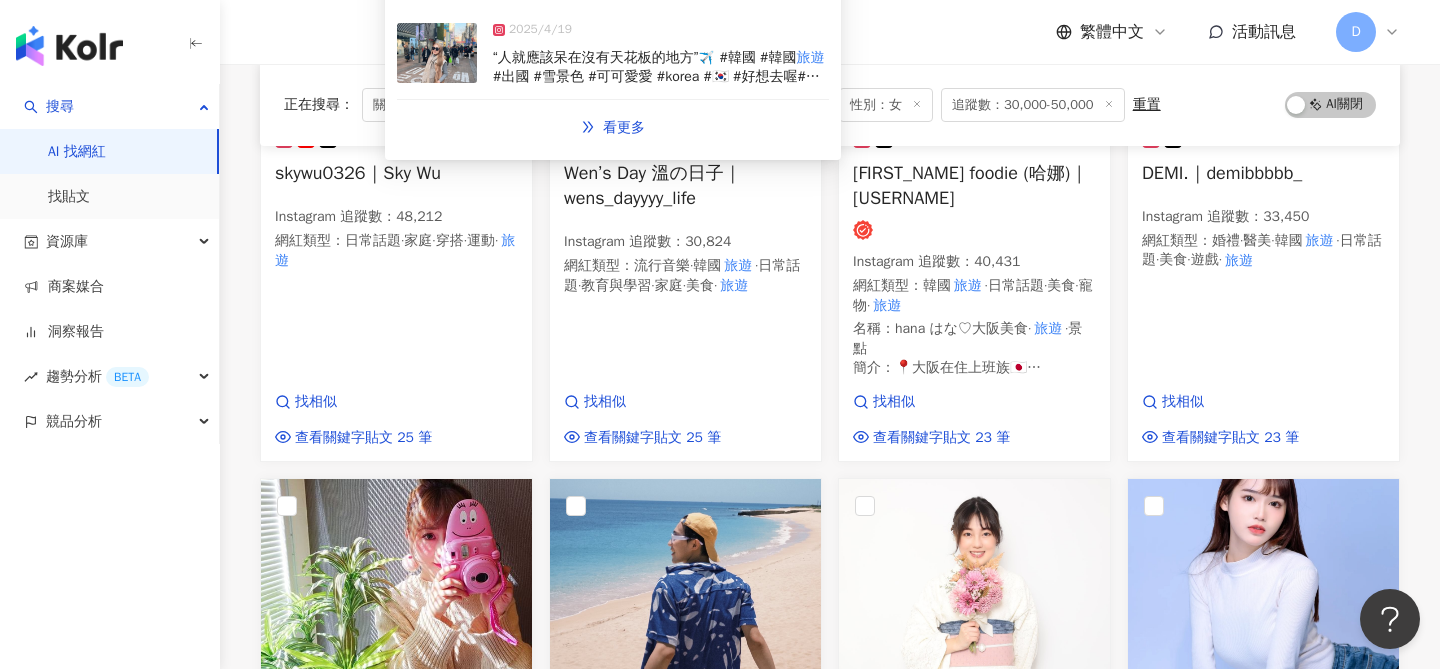 scroll, scrollTop: 3357, scrollLeft: 0, axis: vertical 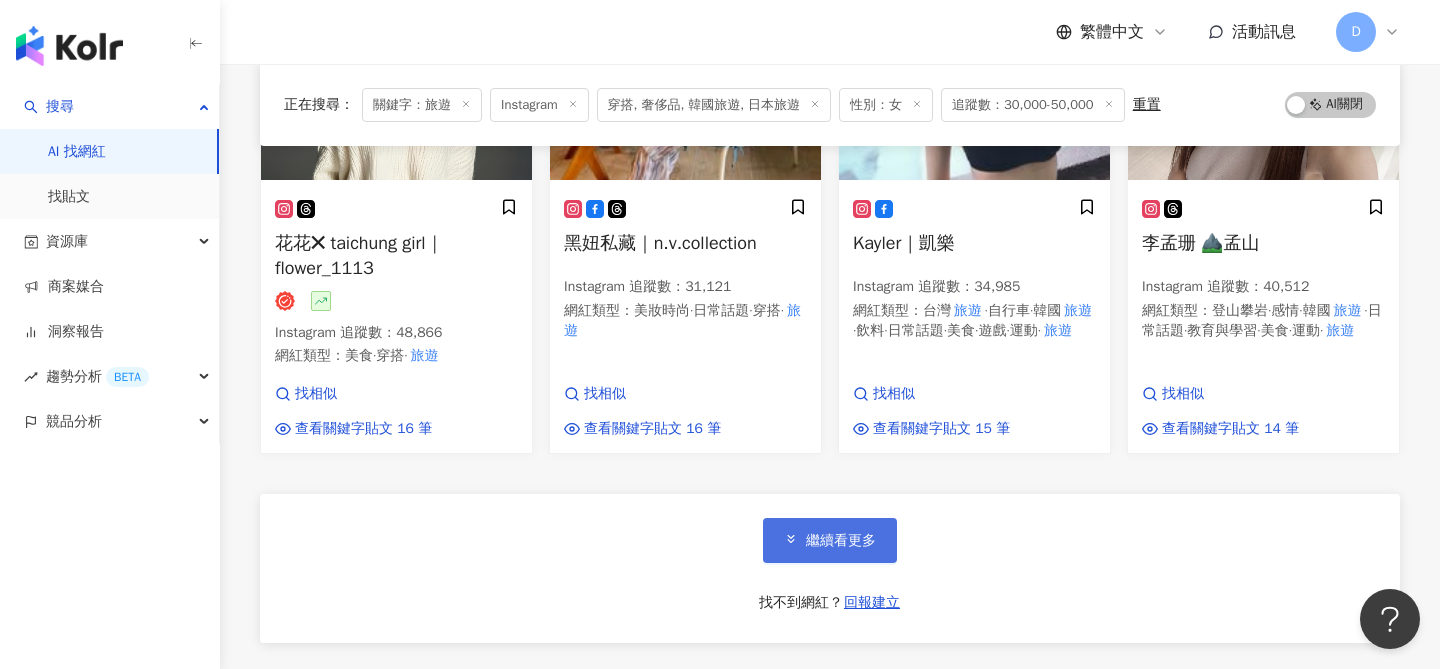 click on "繼續看更多" at bounding box center [841, 541] 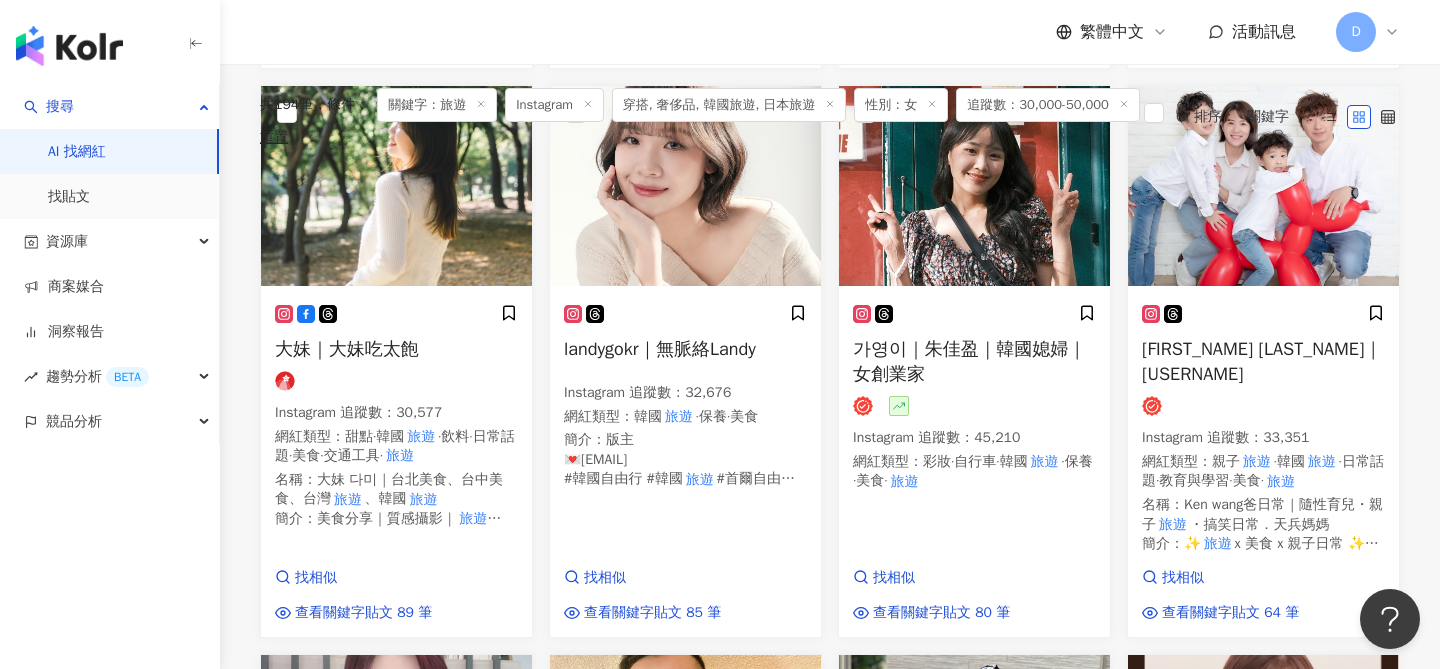 scroll, scrollTop: 0, scrollLeft: 0, axis: both 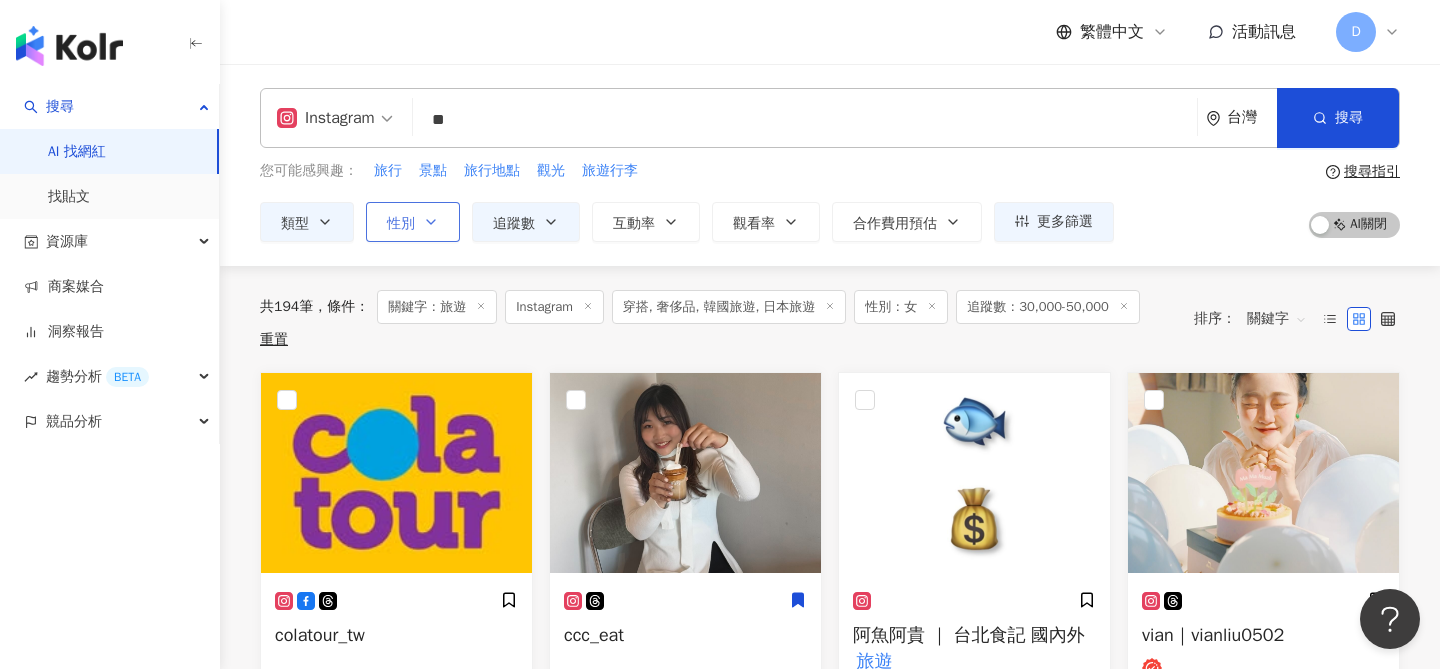 click on "性別" at bounding box center [413, 222] 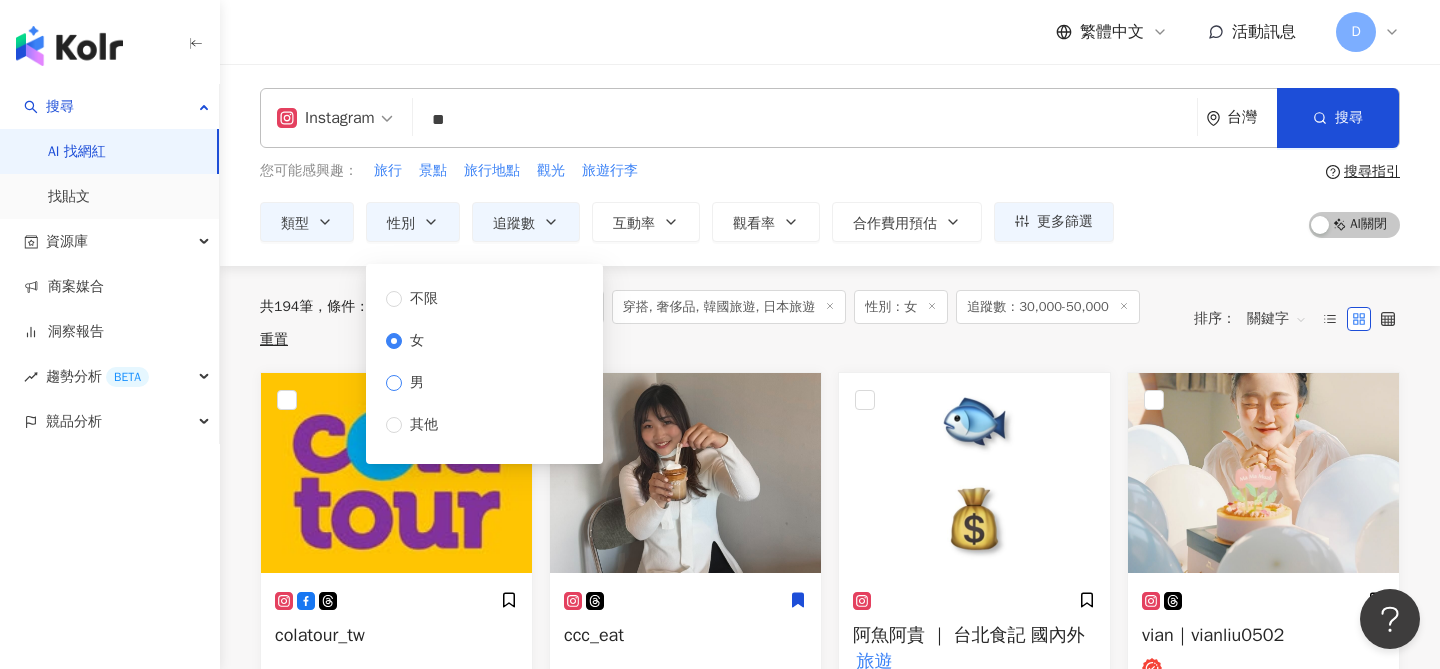 click on "男" at bounding box center [417, 383] 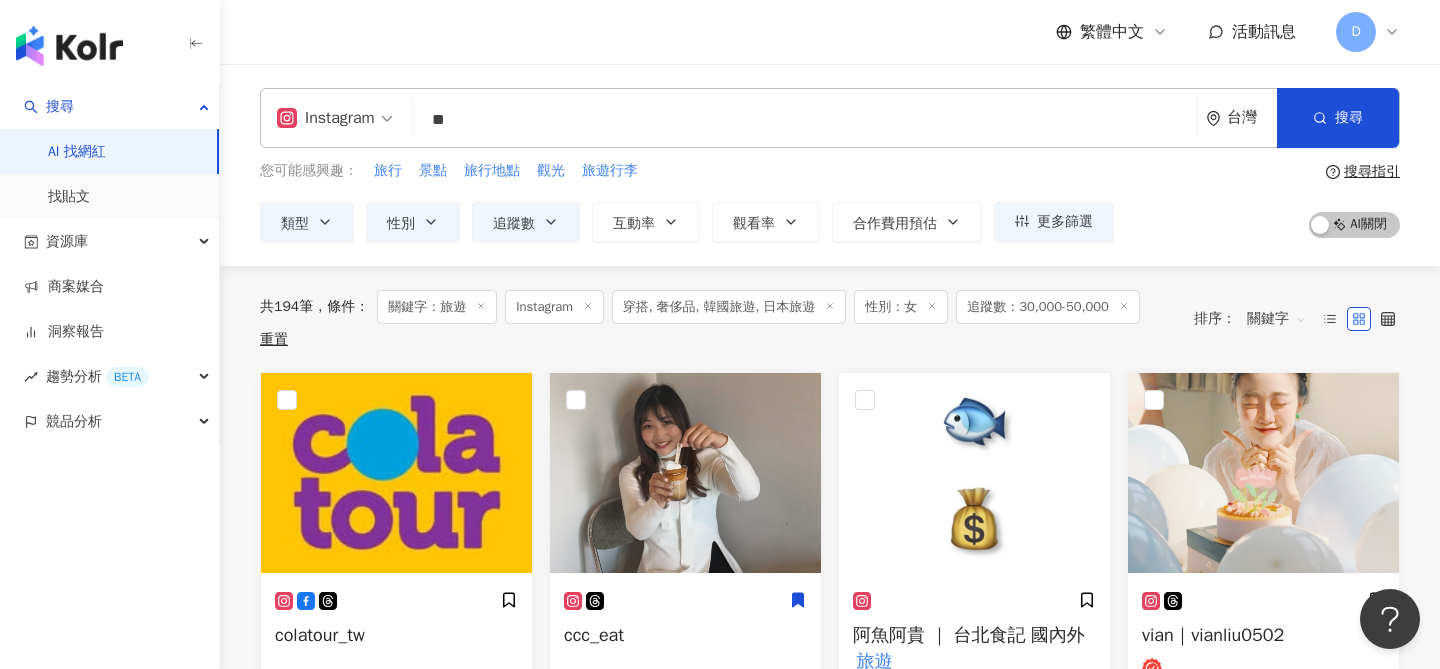 click on "共  194  筆 條件 ： 關鍵字：旅遊 Instagram 穿搭, 奢侈品, 韓國旅遊, 日本旅遊 性別：女 追蹤數：30,000-50,000 重置" at bounding box center (717, 319) 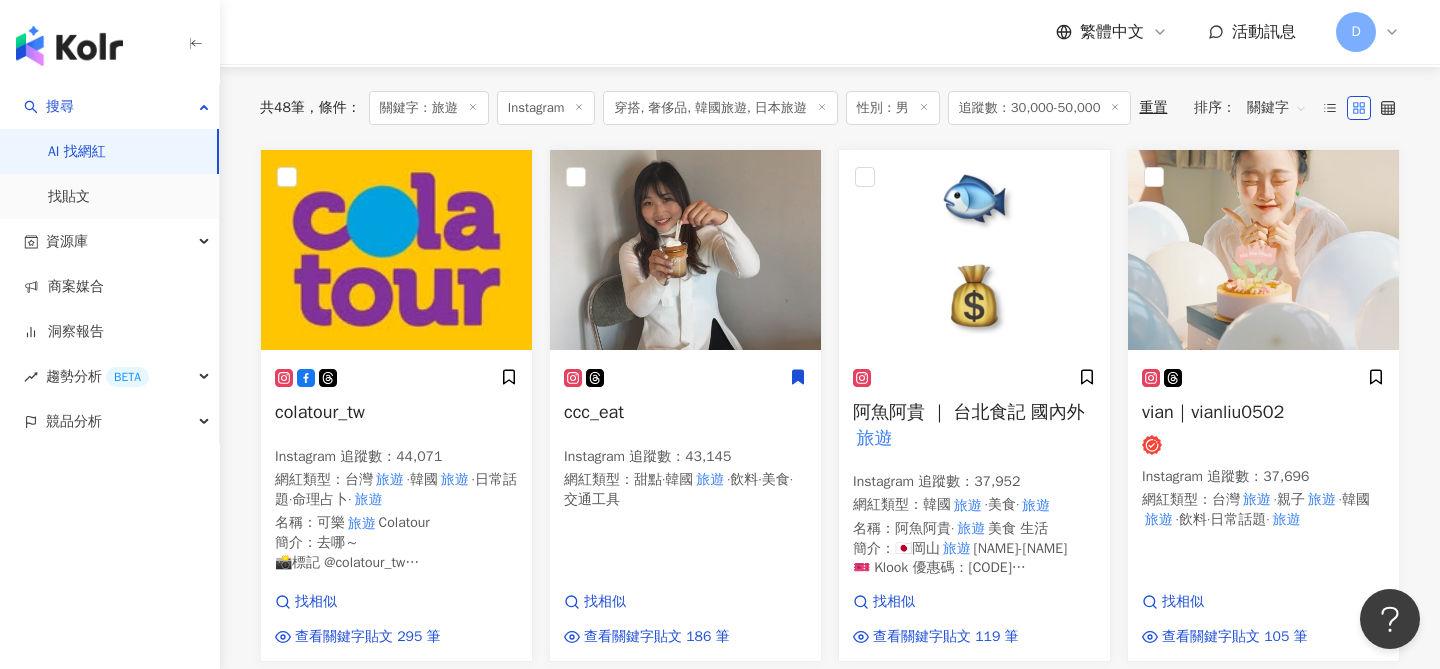 scroll, scrollTop: 0, scrollLeft: 0, axis: both 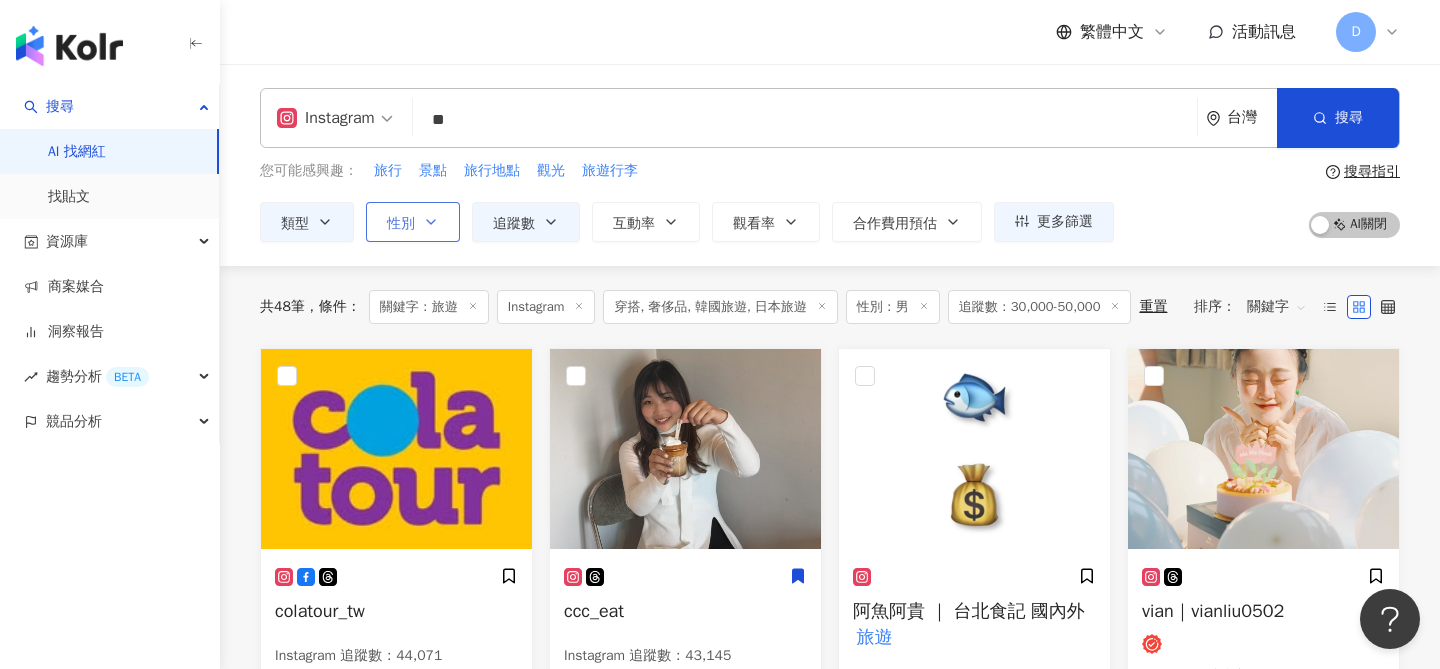 click on "性別" at bounding box center (413, 222) 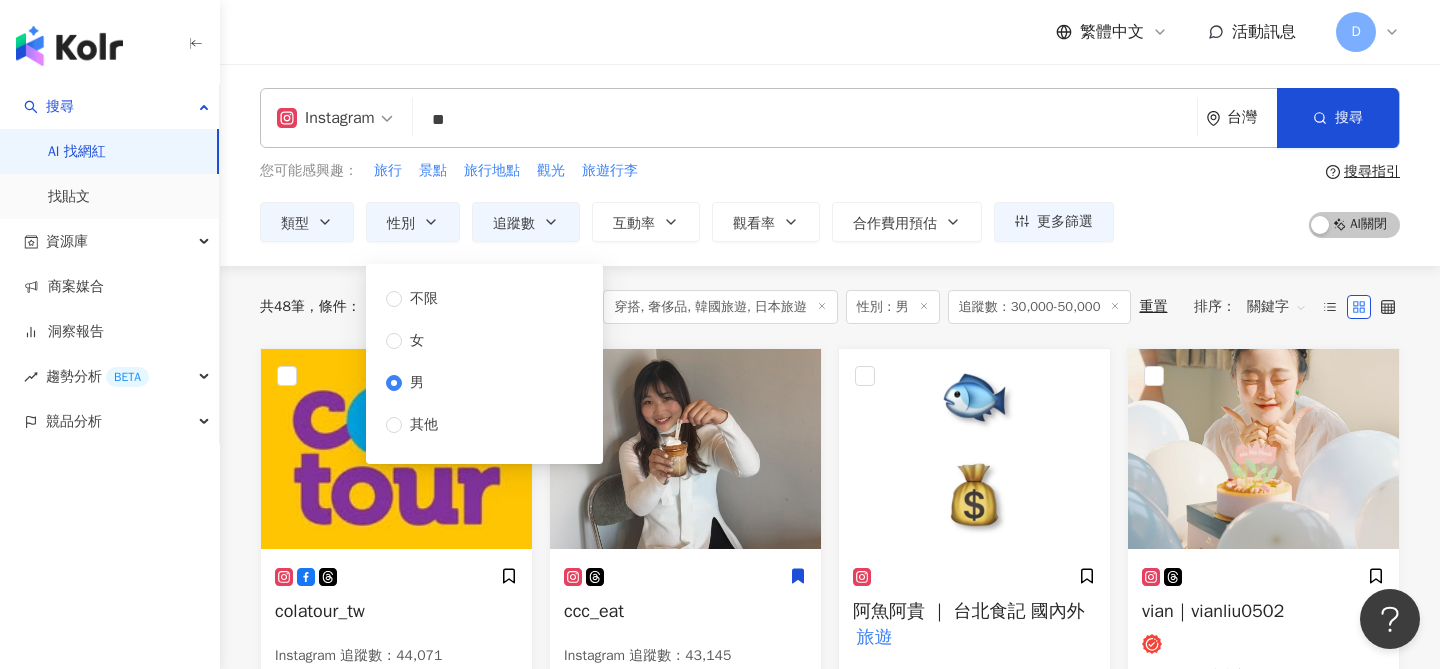 click on "男" at bounding box center (417, 383) 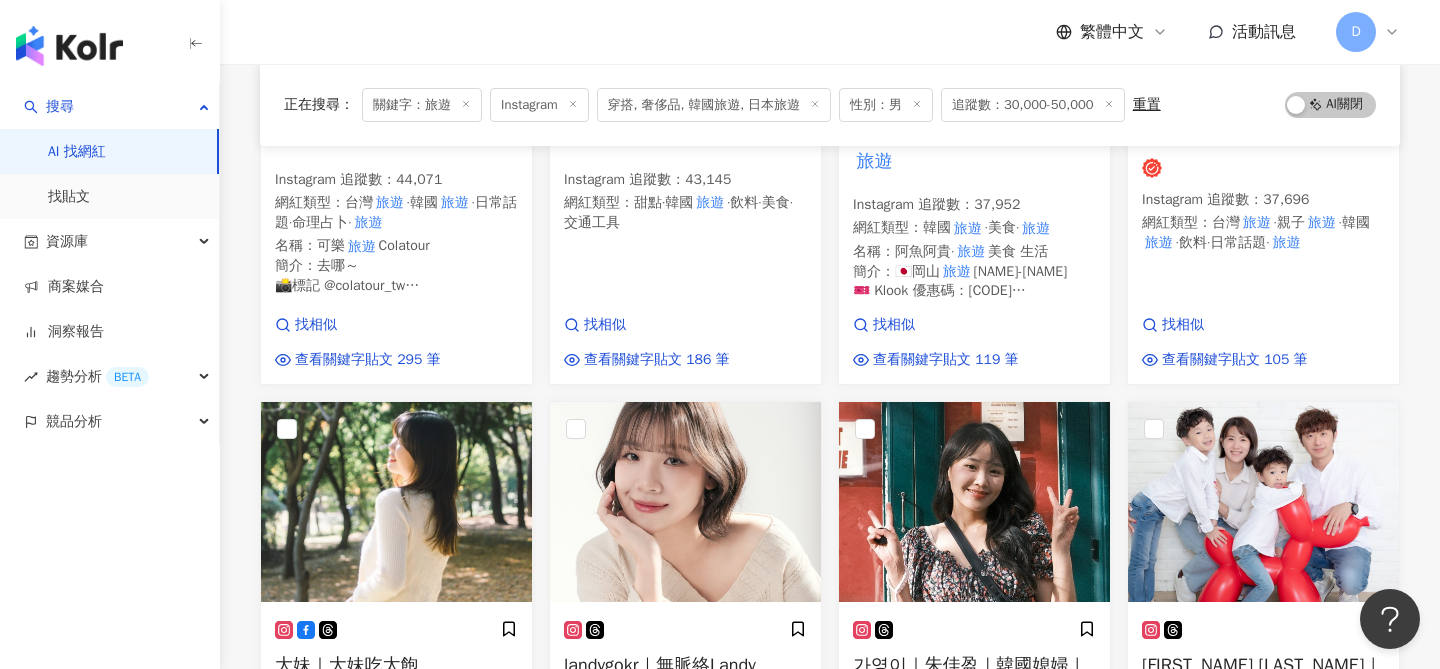 scroll, scrollTop: 0, scrollLeft: 0, axis: both 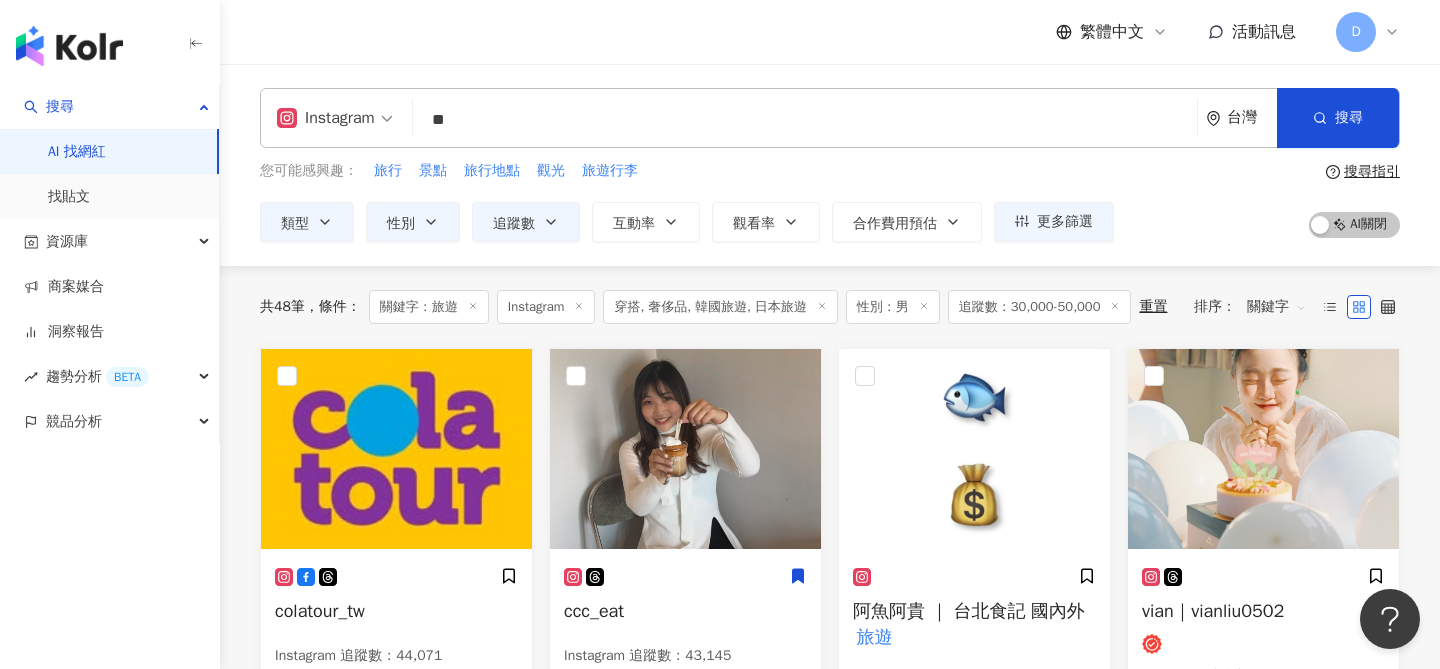 click on "關鍵字" at bounding box center [1277, 307] 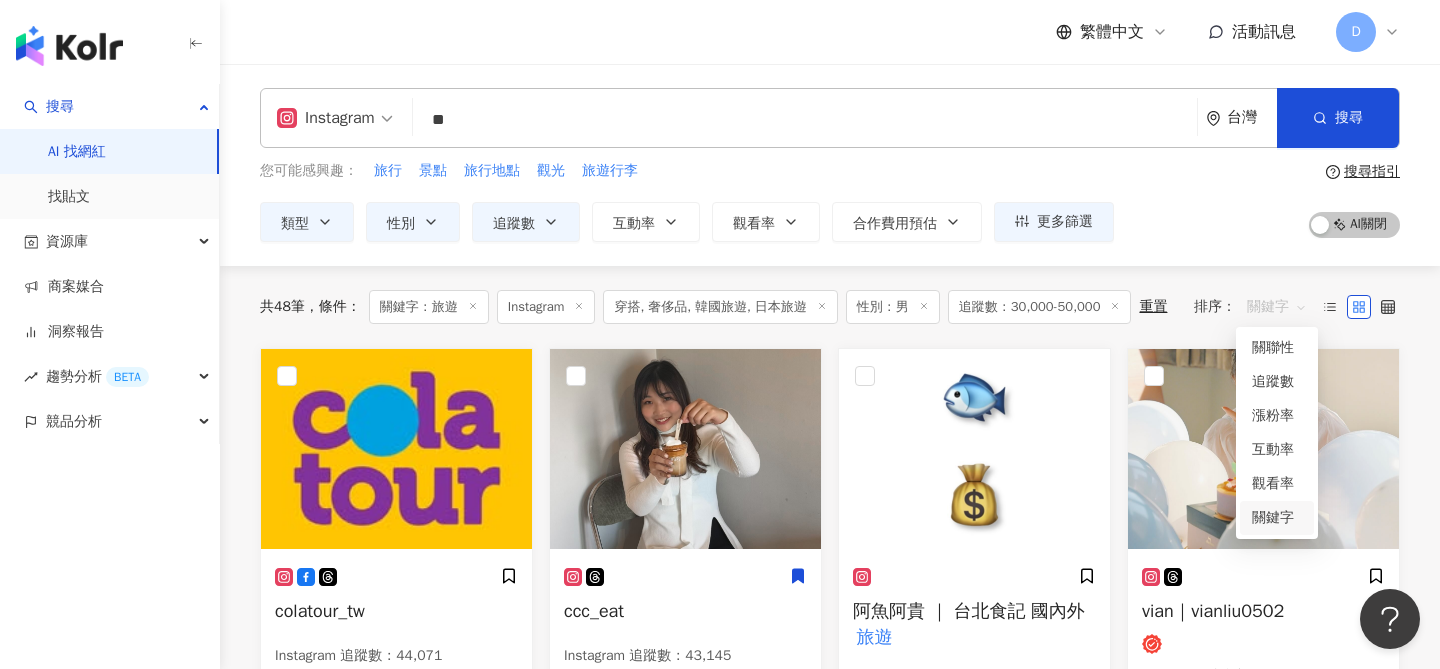 click on "關鍵字" at bounding box center (1277, 518) 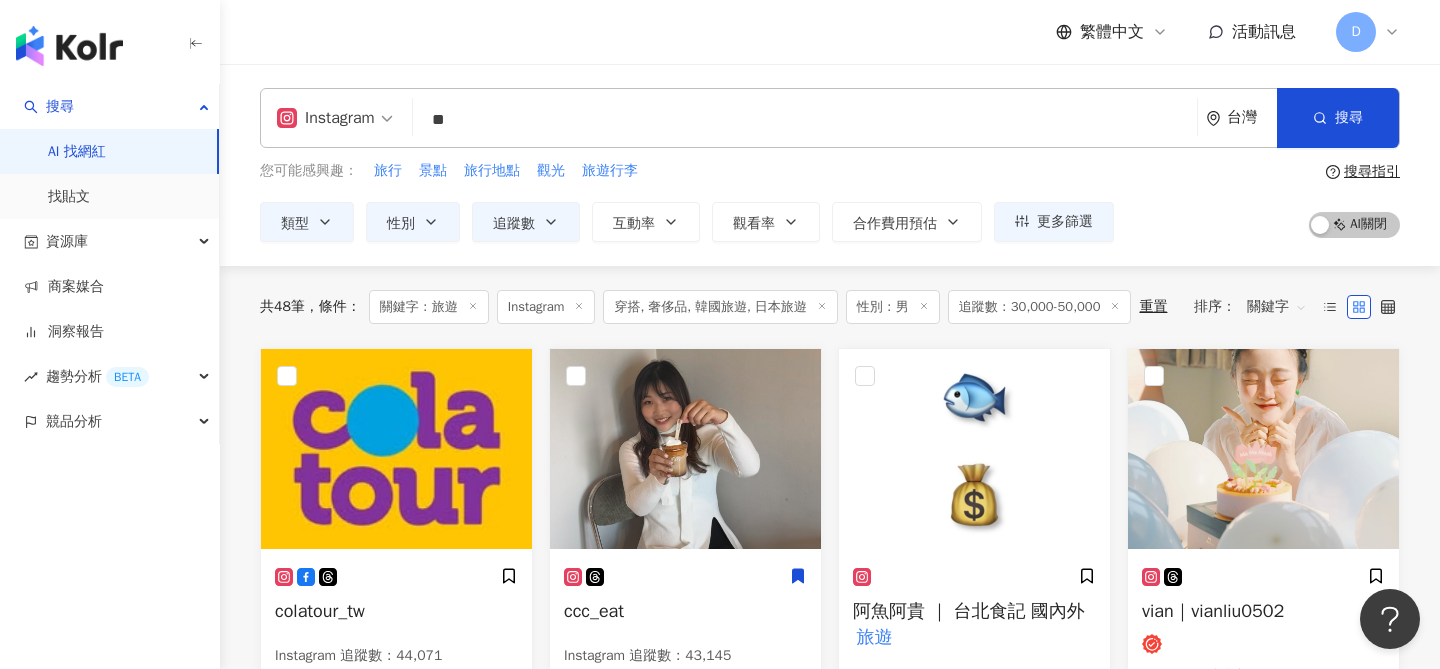 click on "共  48  筆 條件 ： 關鍵字：旅遊 Instagram 穿搭, 奢侈品, 韓國旅遊, 日本旅遊 性別：男 追蹤數：30,000-50,000 重置 排序： 關鍵字 關鍵字" at bounding box center [830, 307] 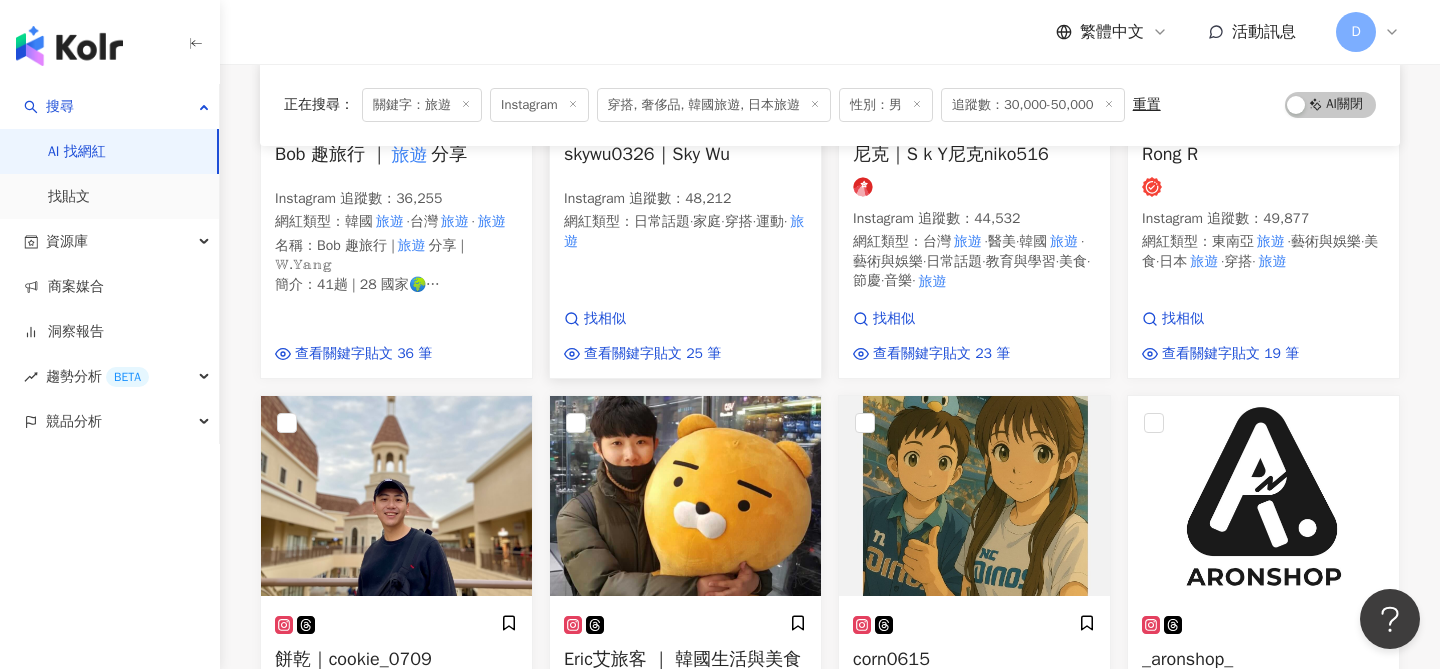 scroll, scrollTop: 1076, scrollLeft: 0, axis: vertical 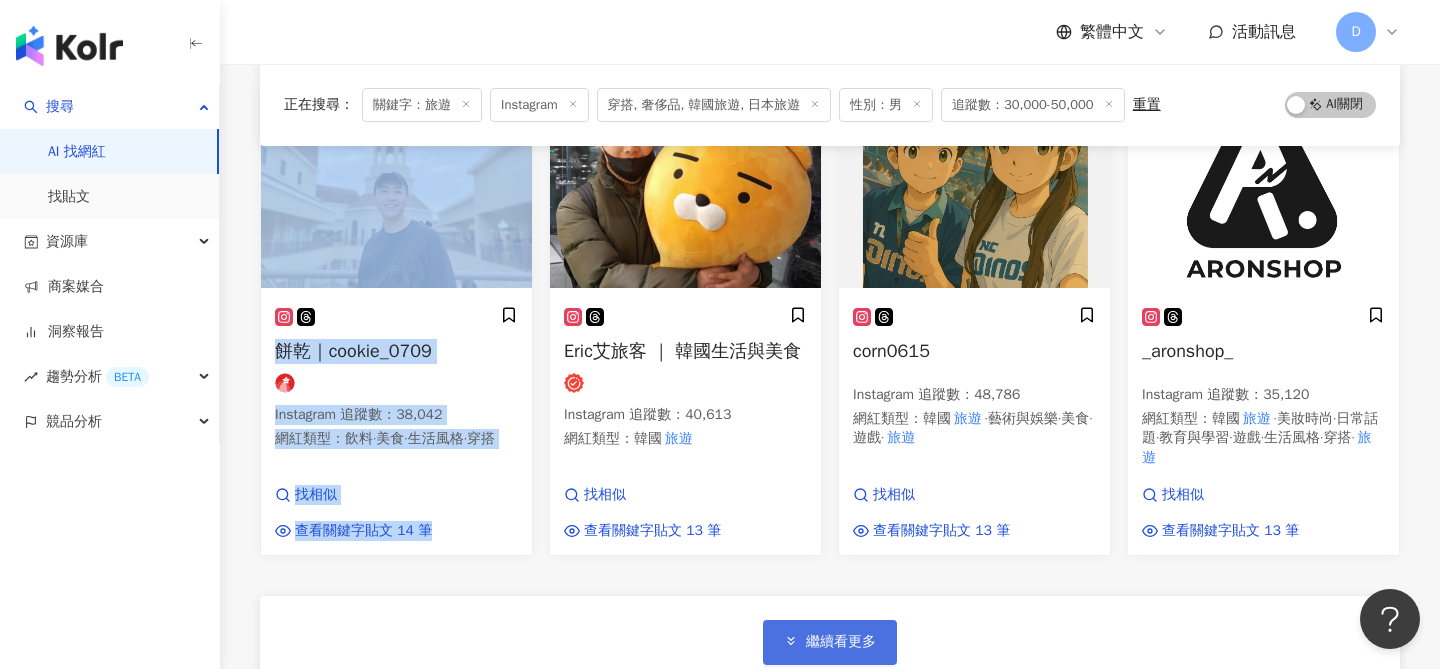 click on "繼續看更多" at bounding box center [841, 642] 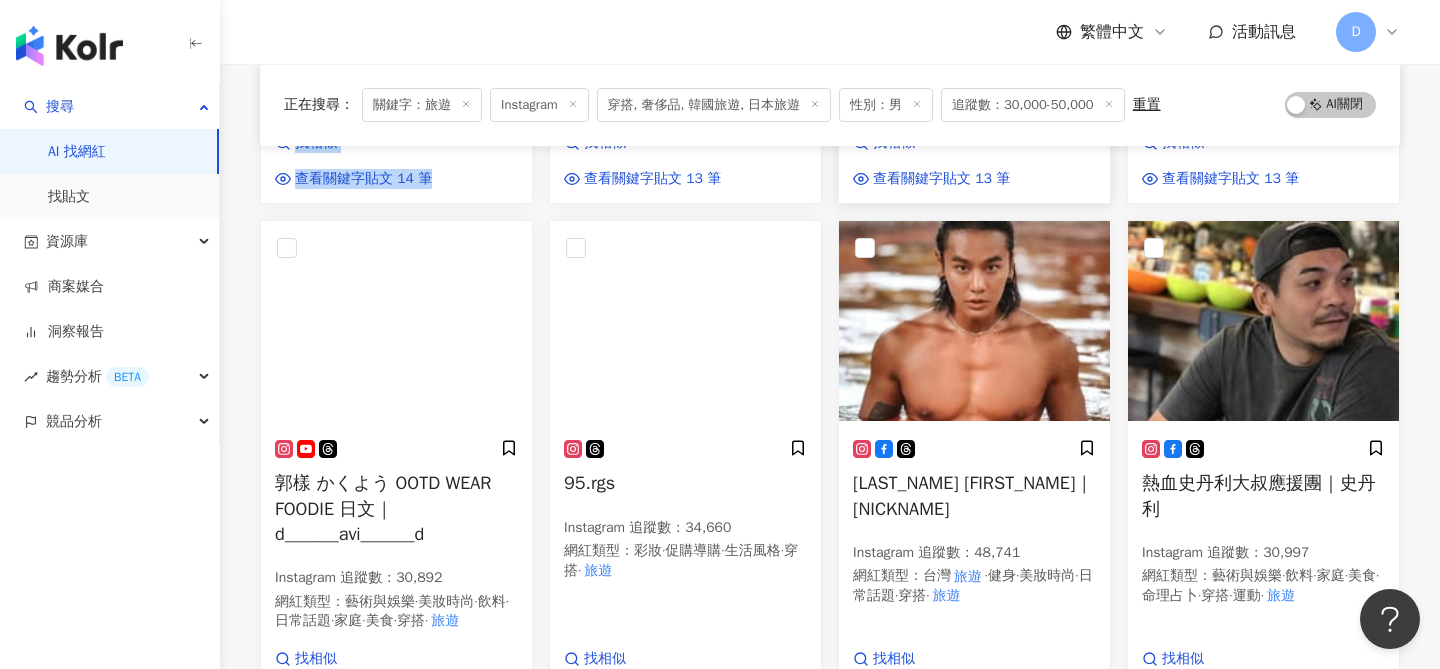 scroll, scrollTop: 1703, scrollLeft: 0, axis: vertical 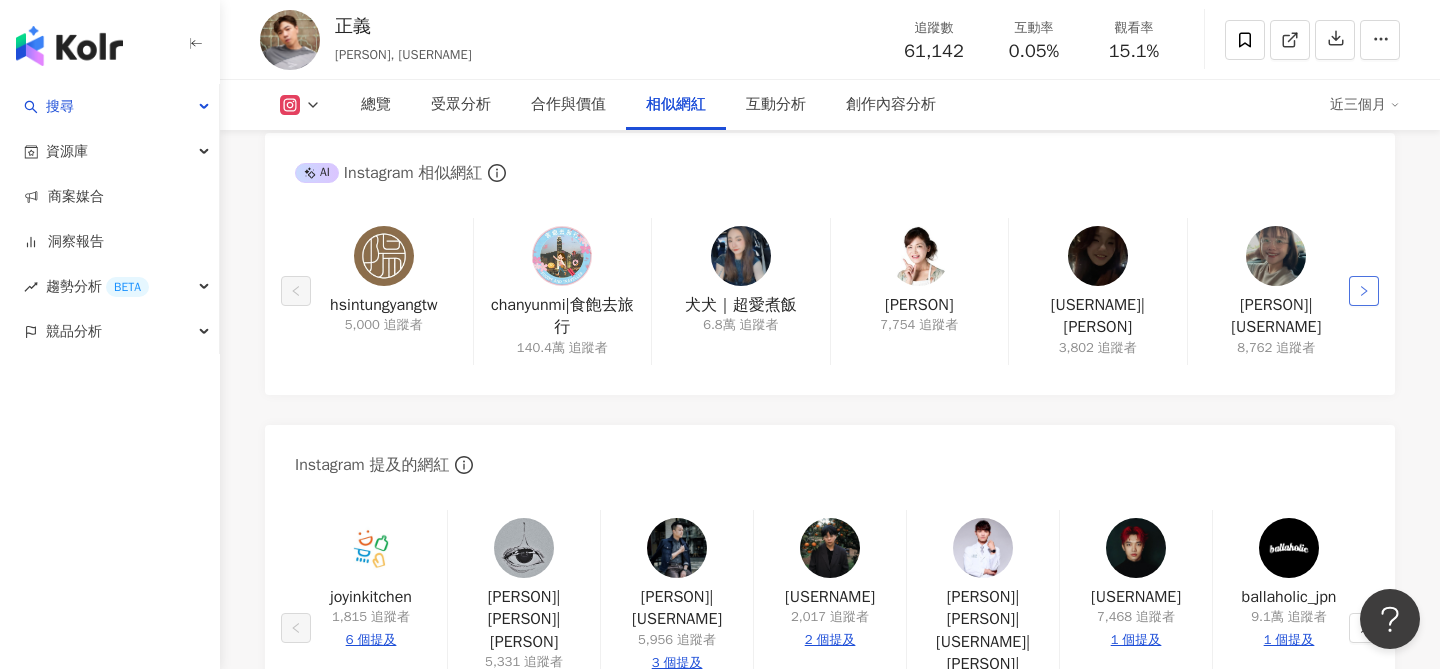 click 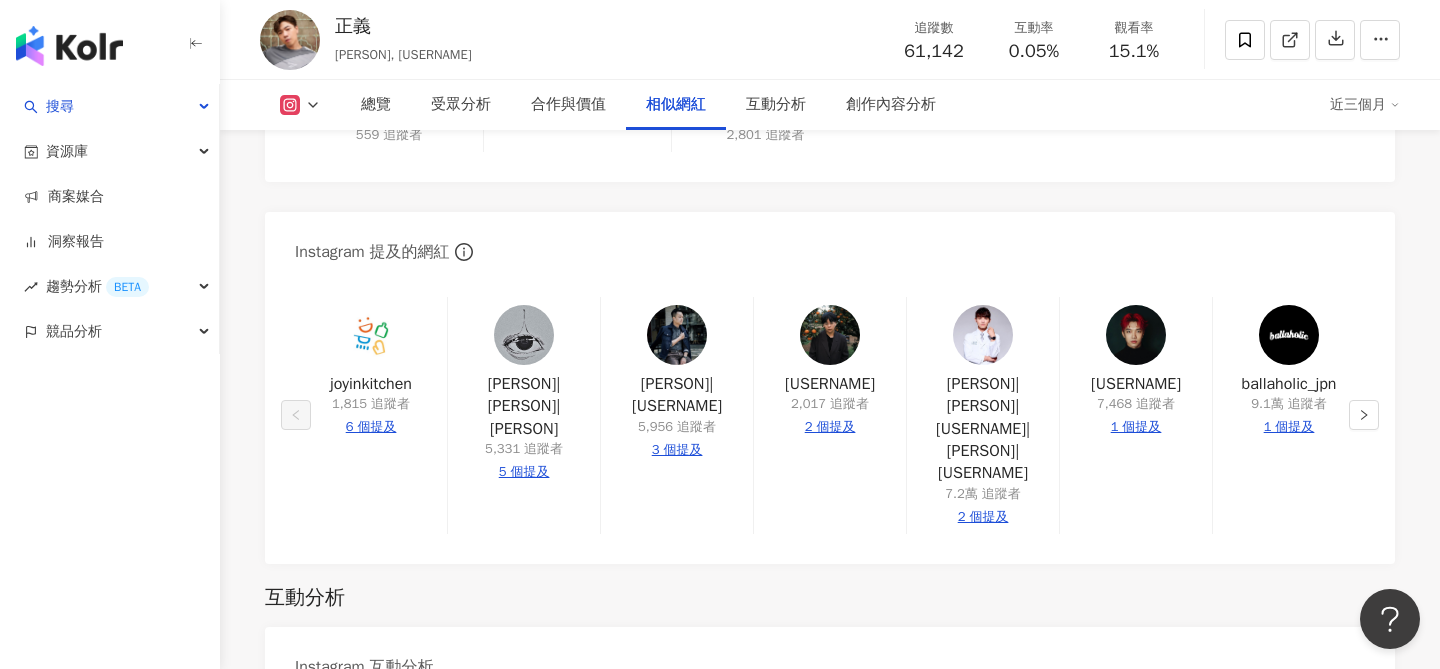 scroll, scrollTop: 3511, scrollLeft: 0, axis: vertical 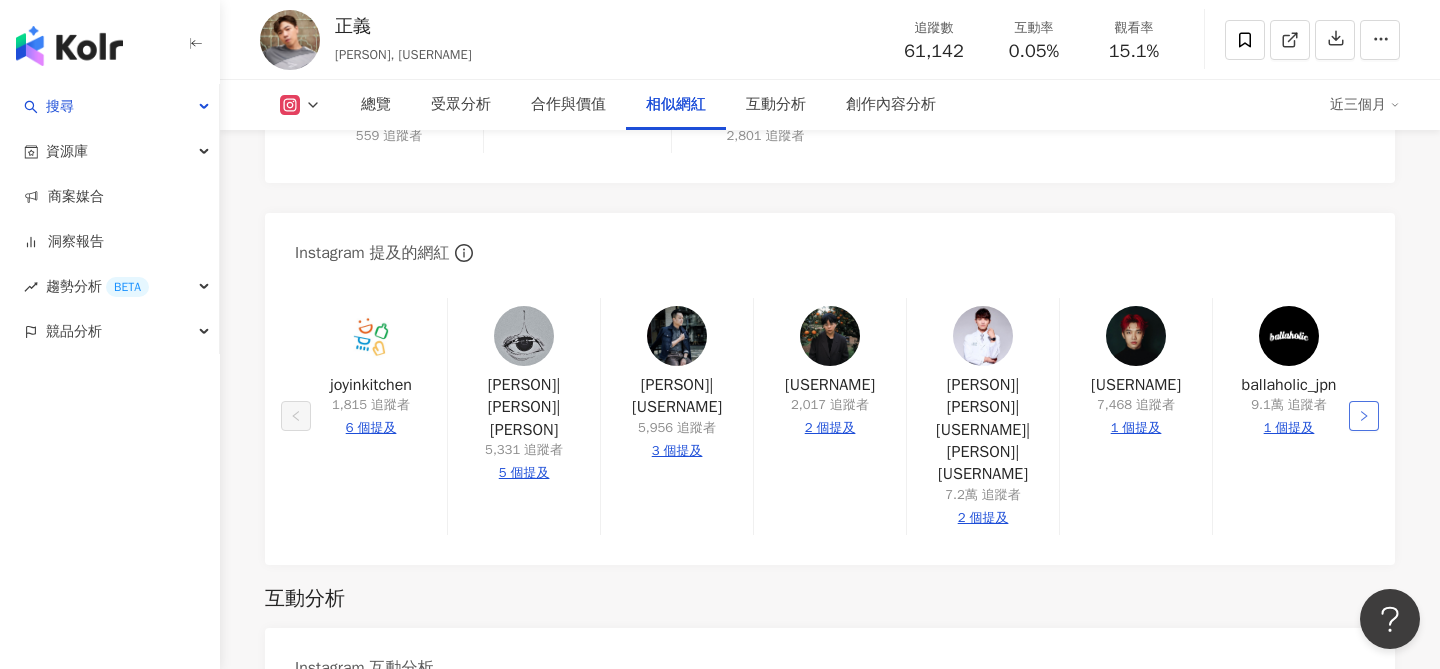 click 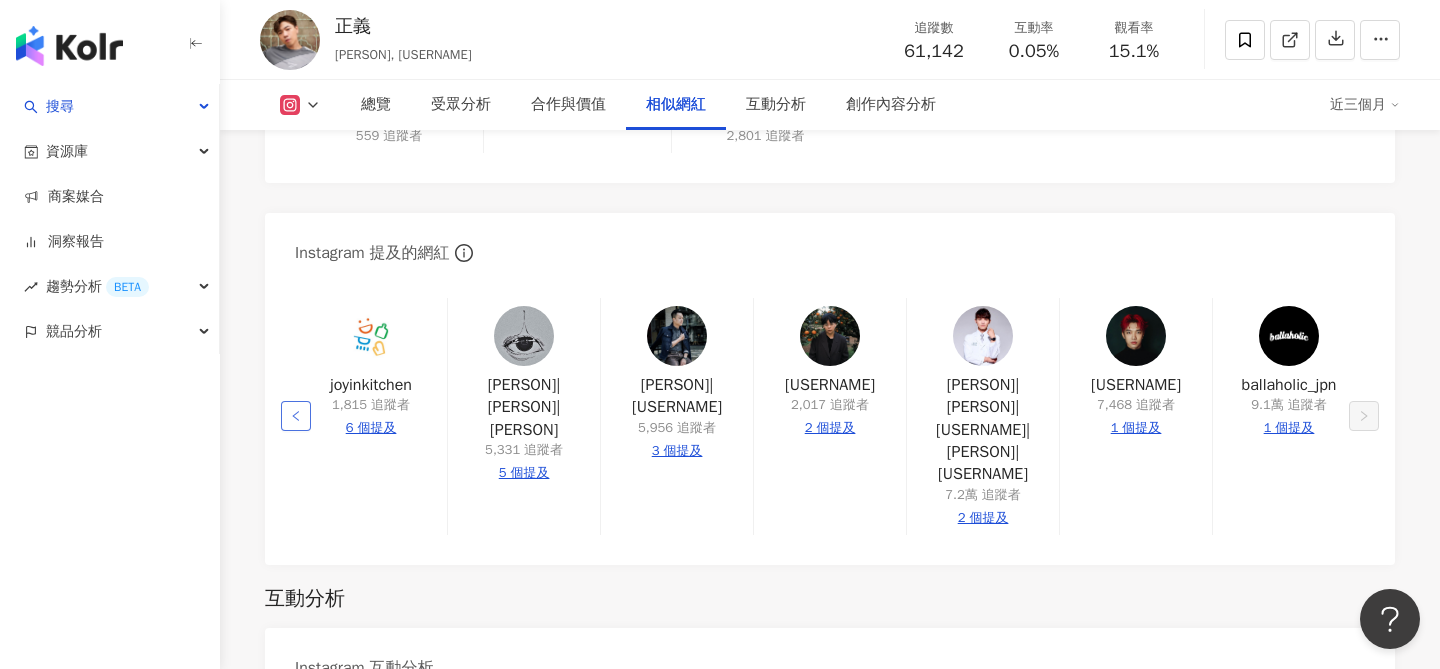 click 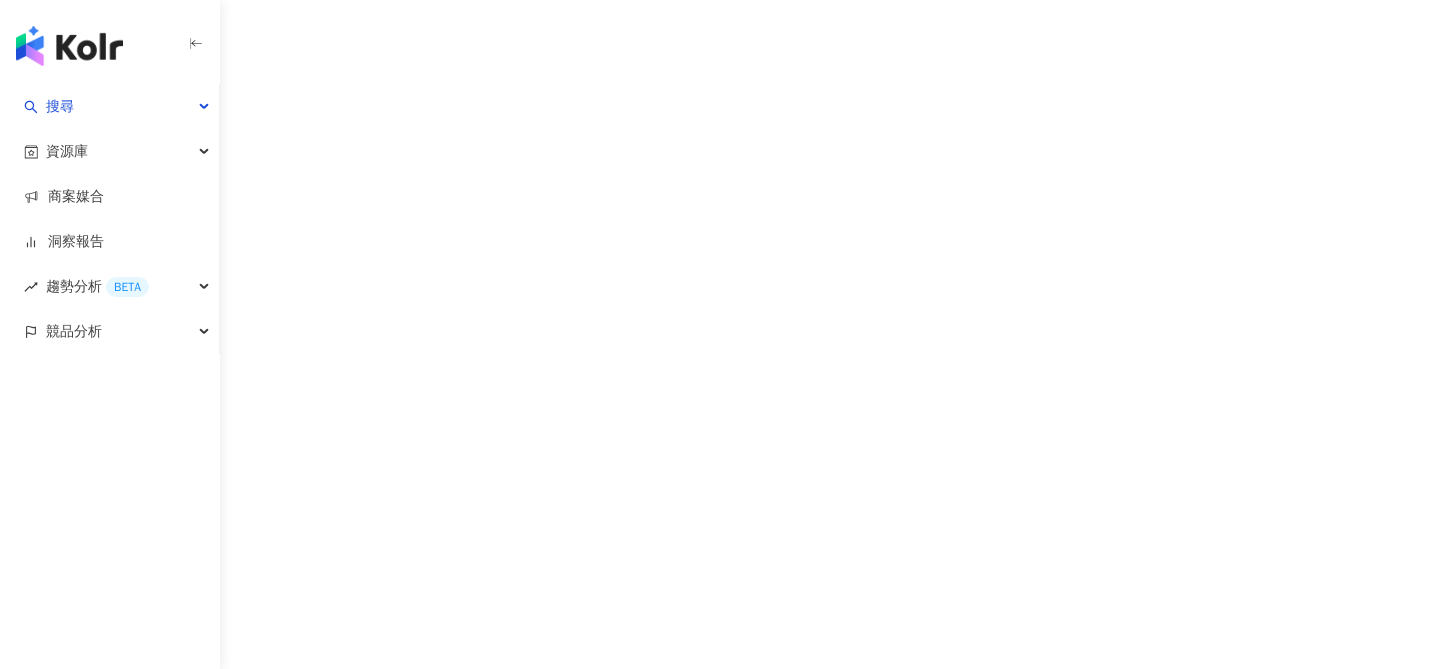 scroll, scrollTop: 0, scrollLeft: 0, axis: both 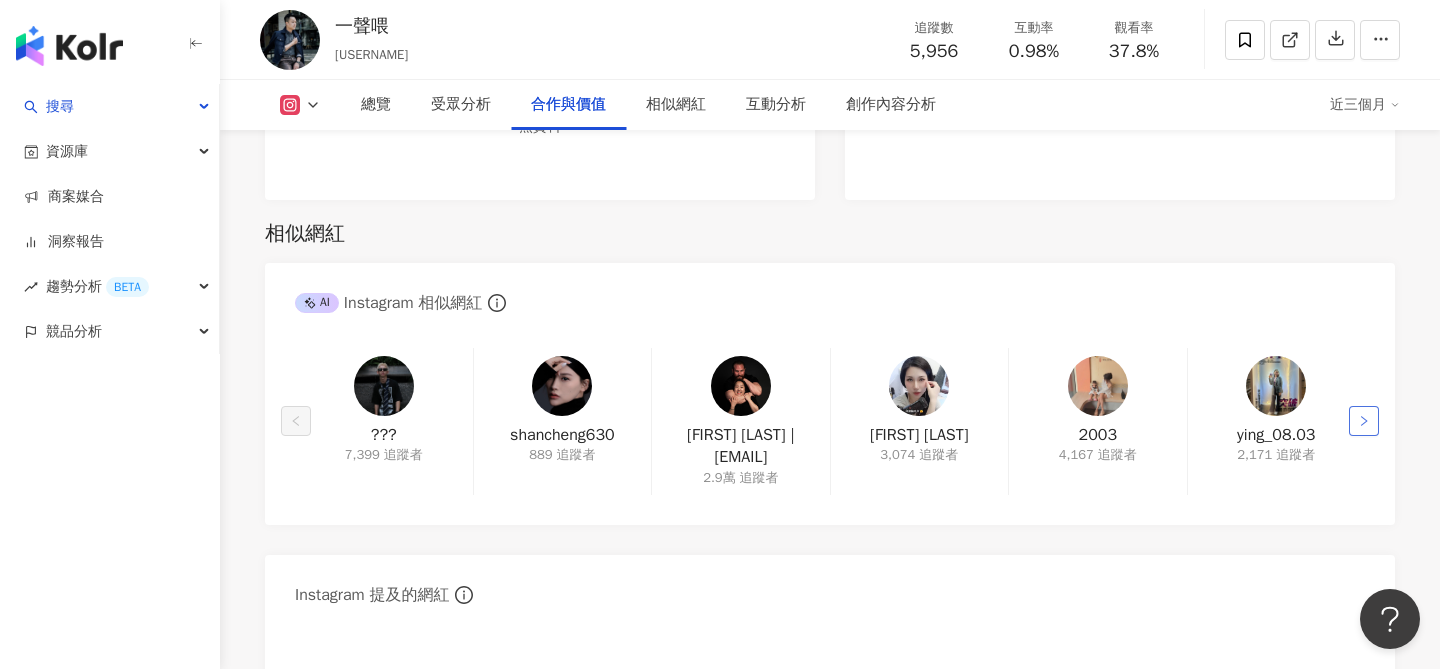 click 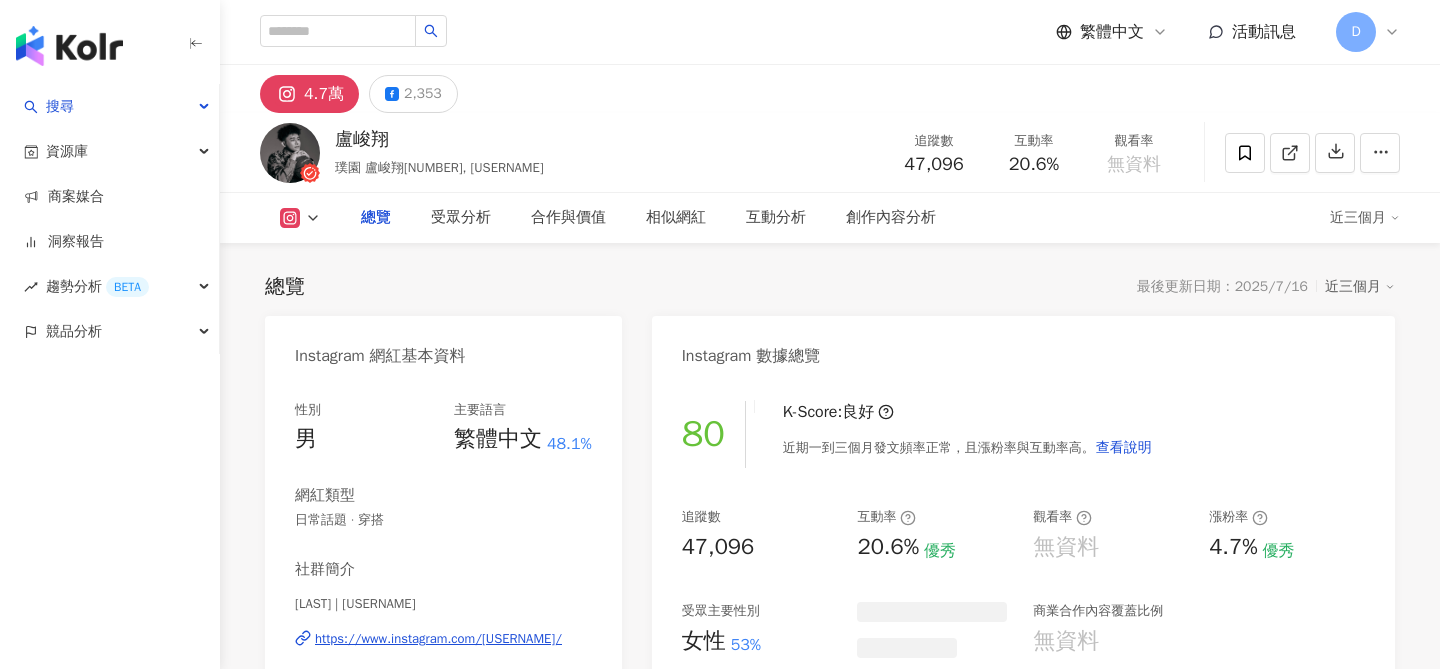 scroll, scrollTop: 0, scrollLeft: 0, axis: both 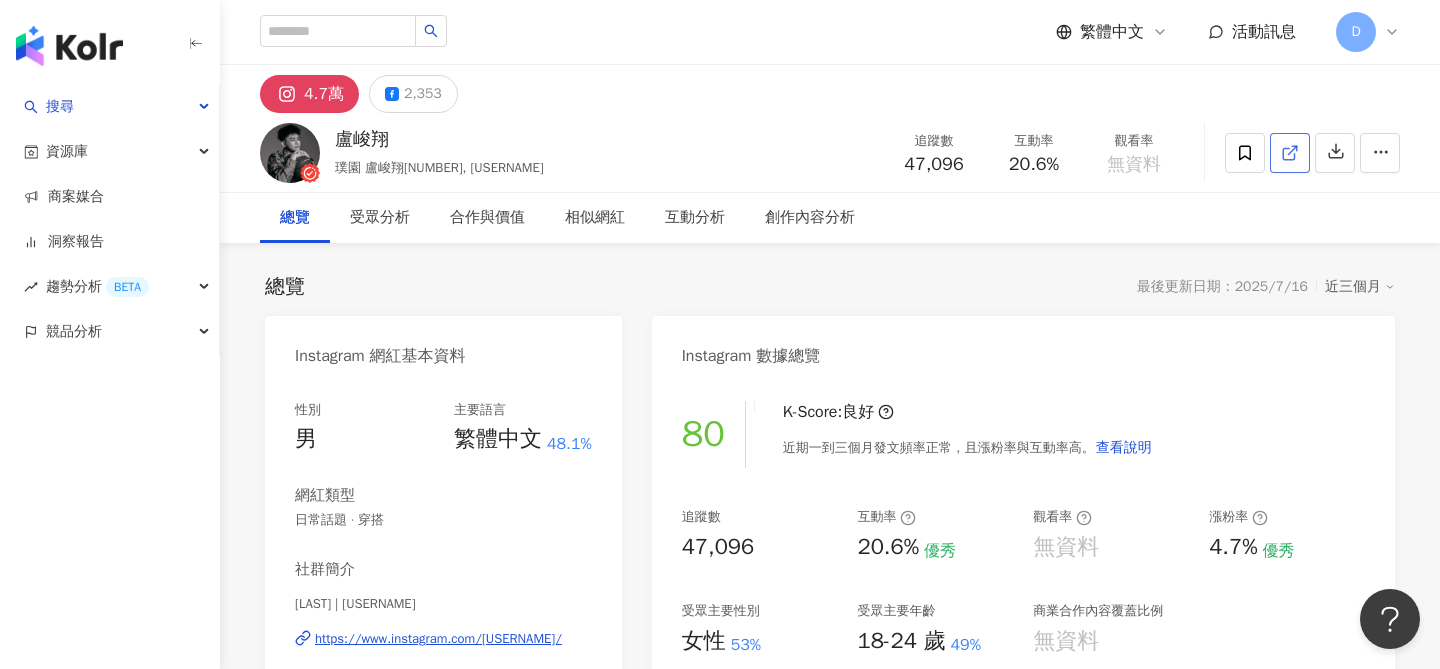 click 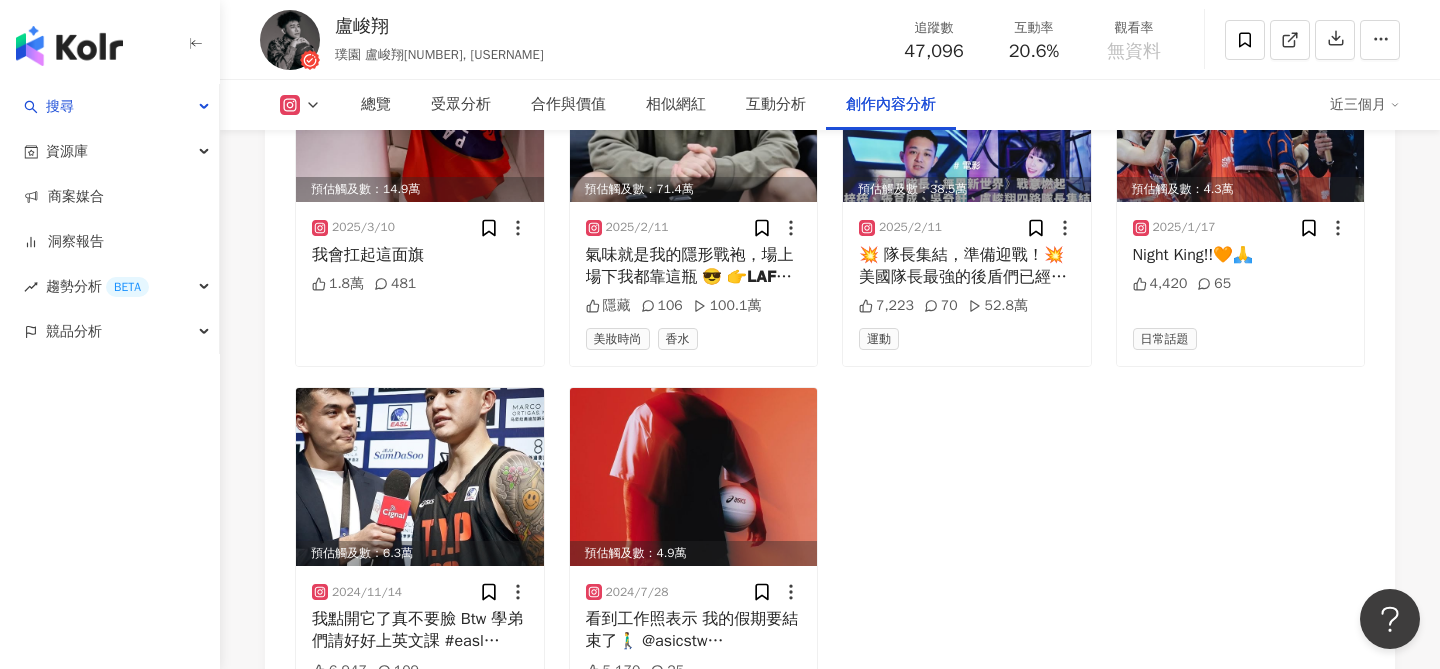 scroll, scrollTop: 6423, scrollLeft: 0, axis: vertical 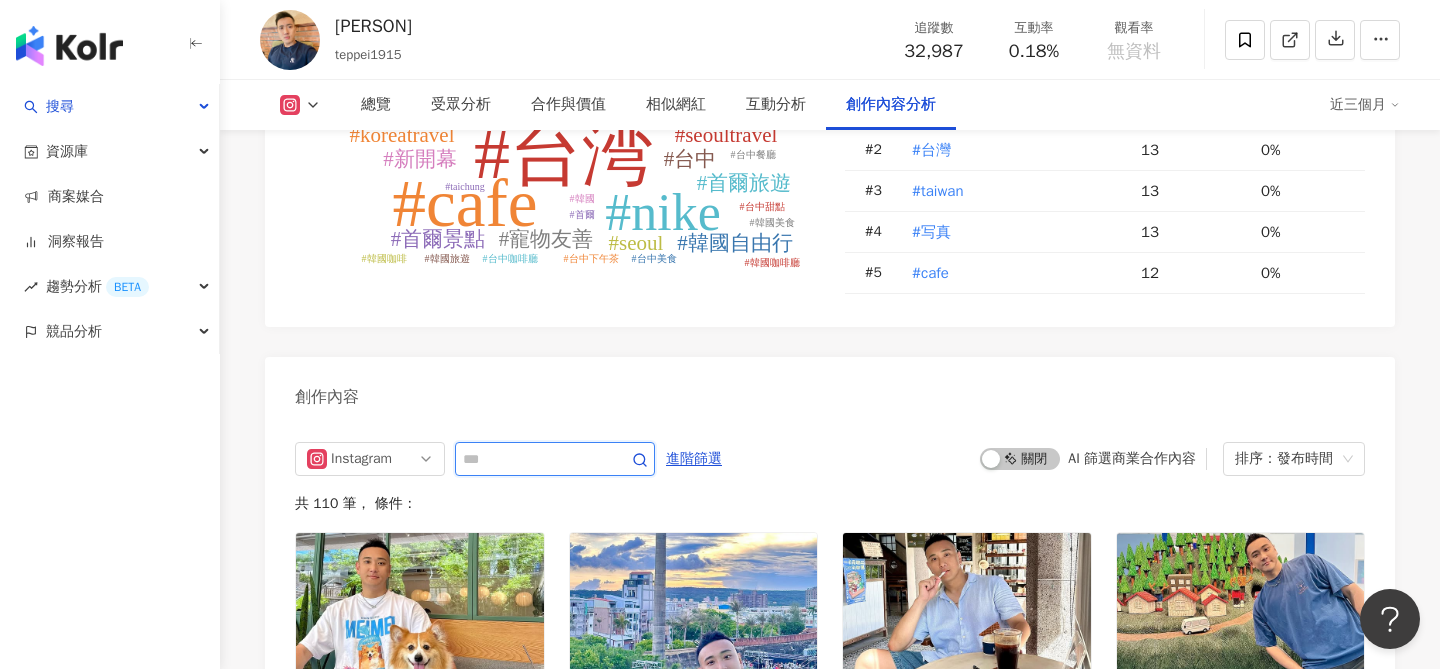 click at bounding box center [533, 459] 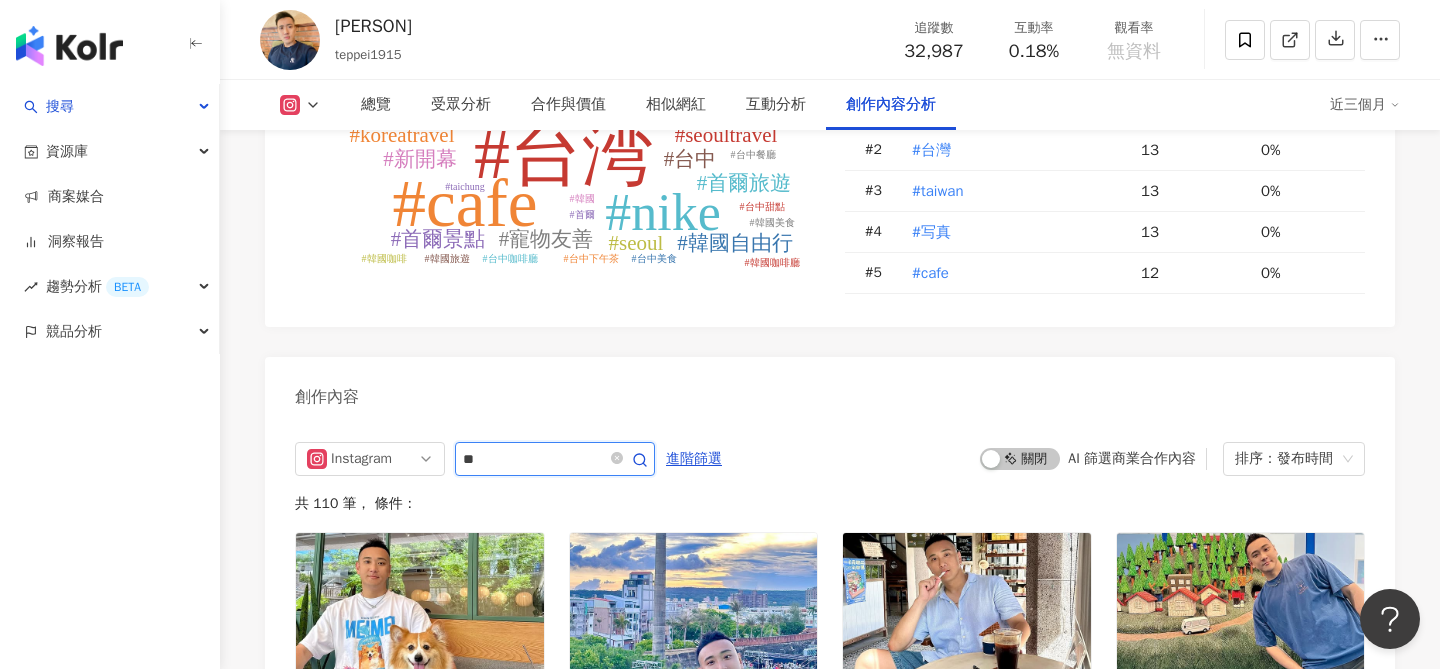 type on "**" 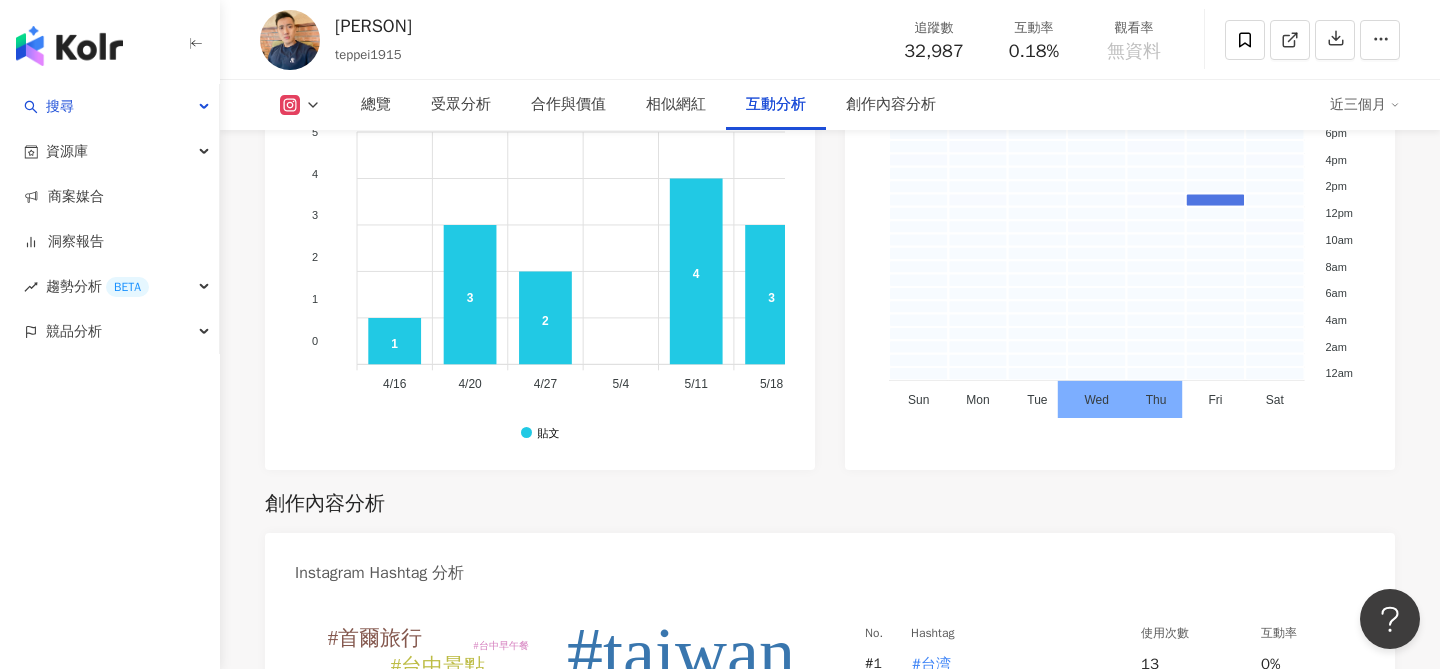 scroll, scrollTop: 4328, scrollLeft: 0, axis: vertical 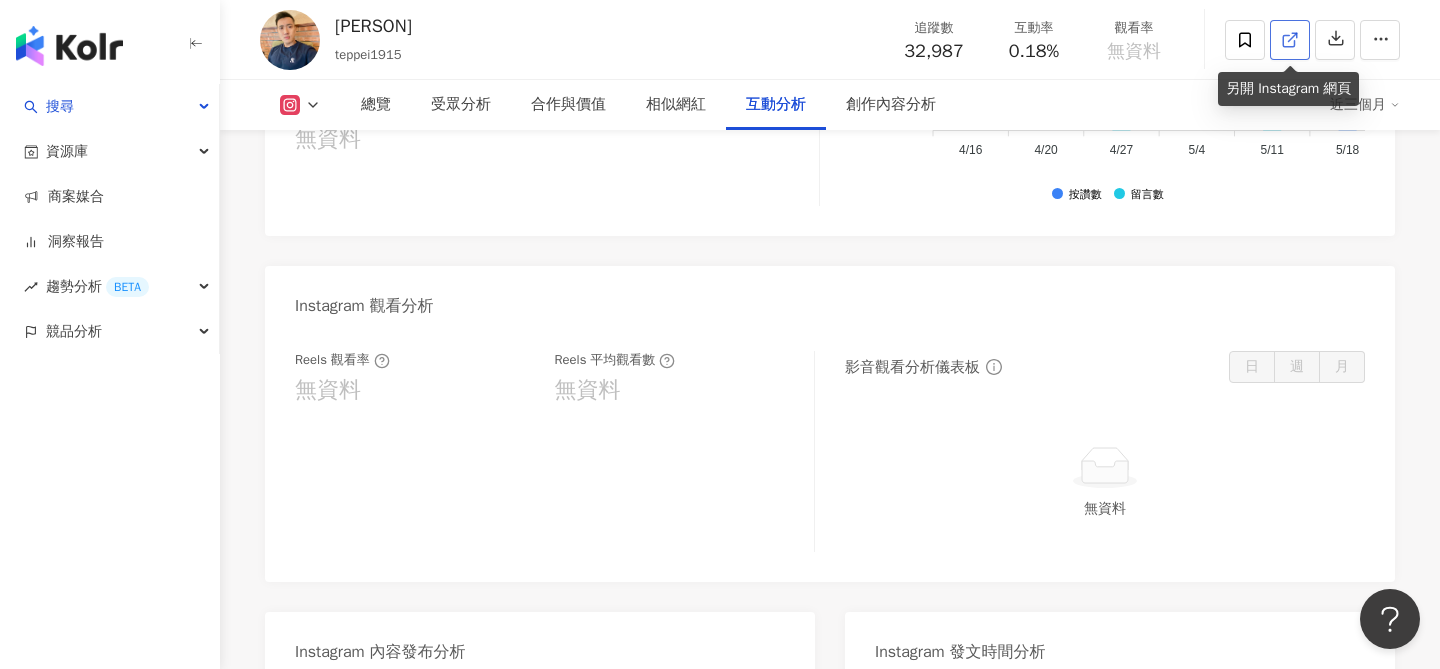 click 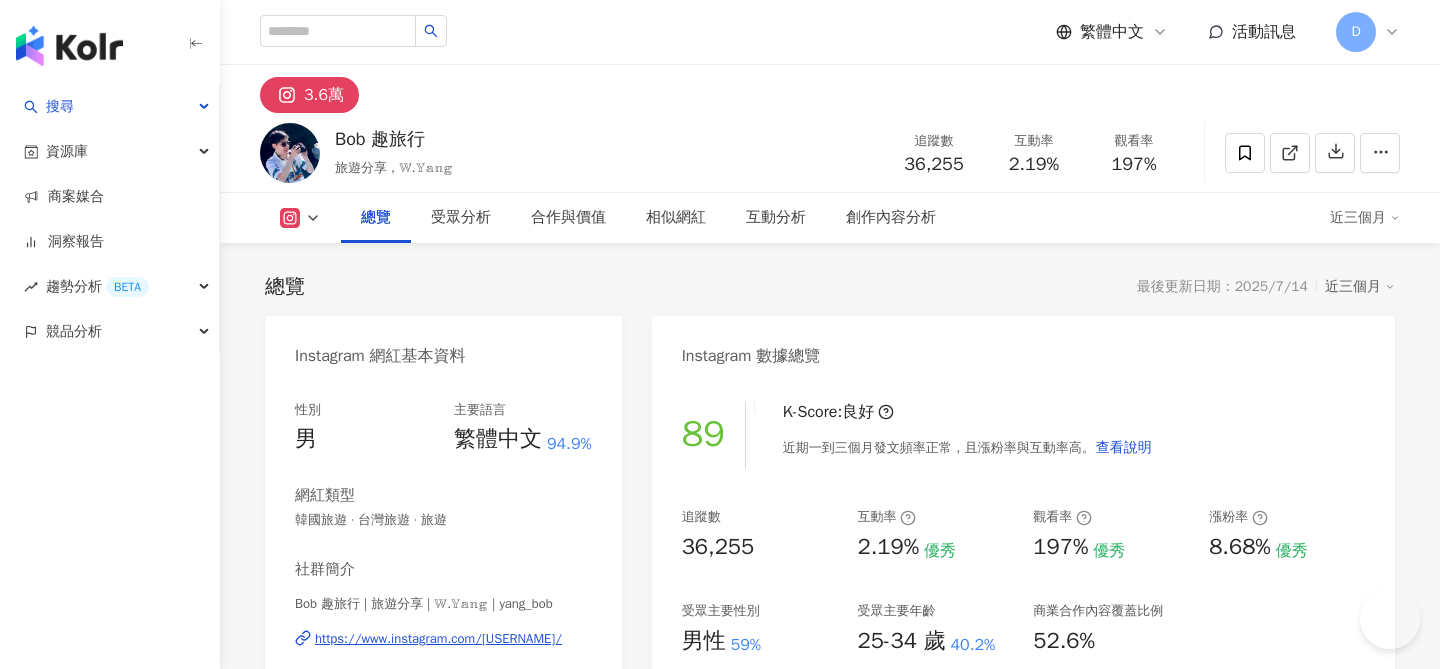 scroll, scrollTop: 0, scrollLeft: 0, axis: both 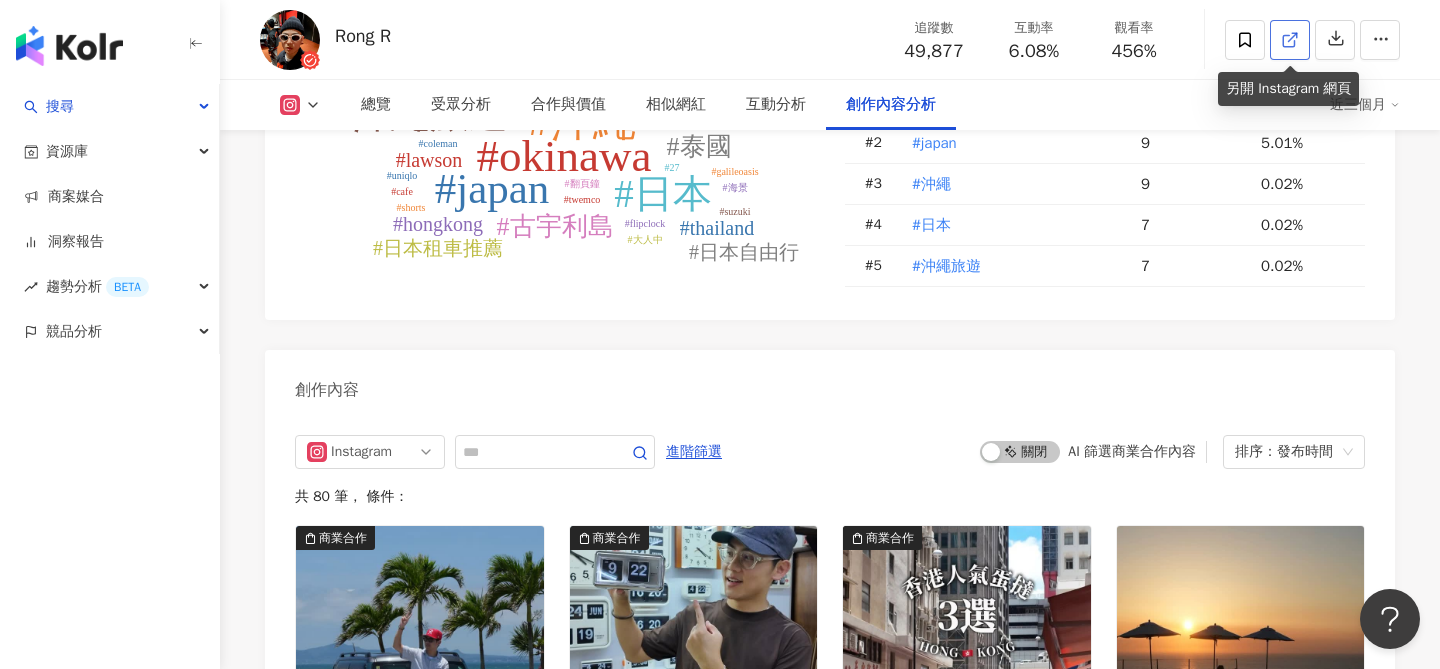 click 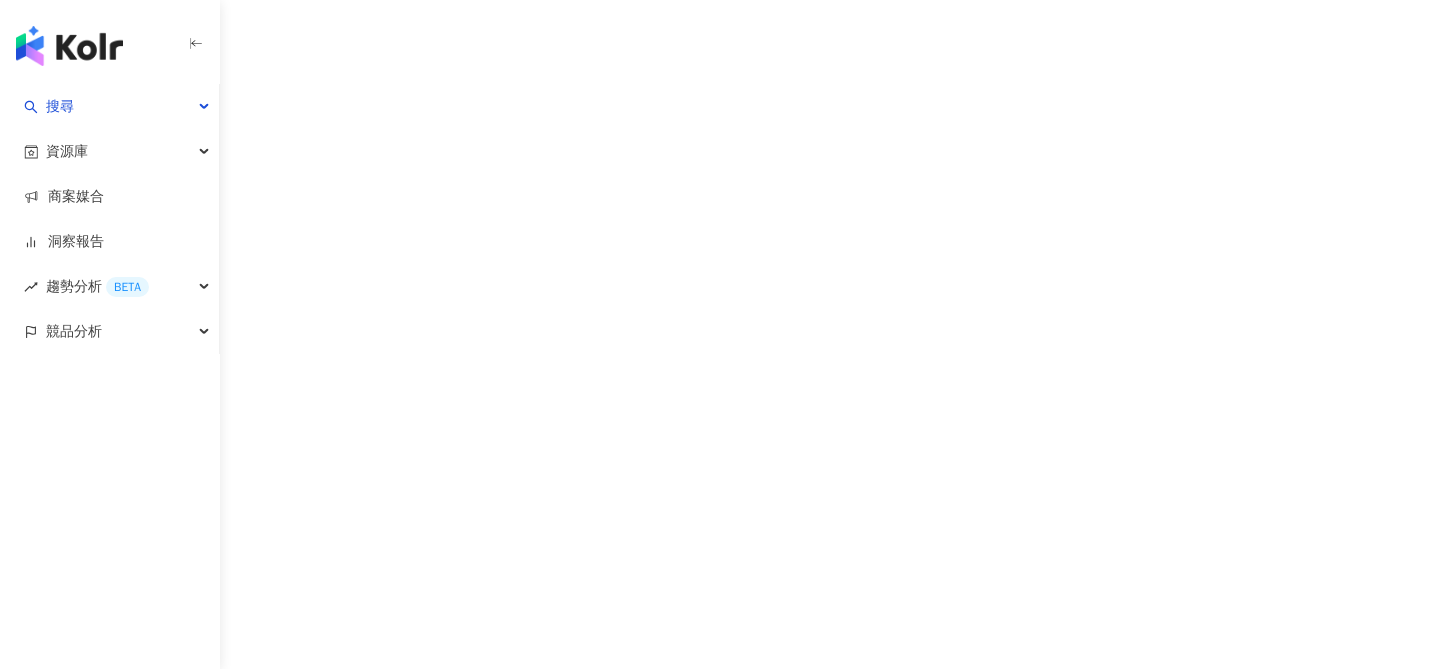 scroll, scrollTop: 0, scrollLeft: 0, axis: both 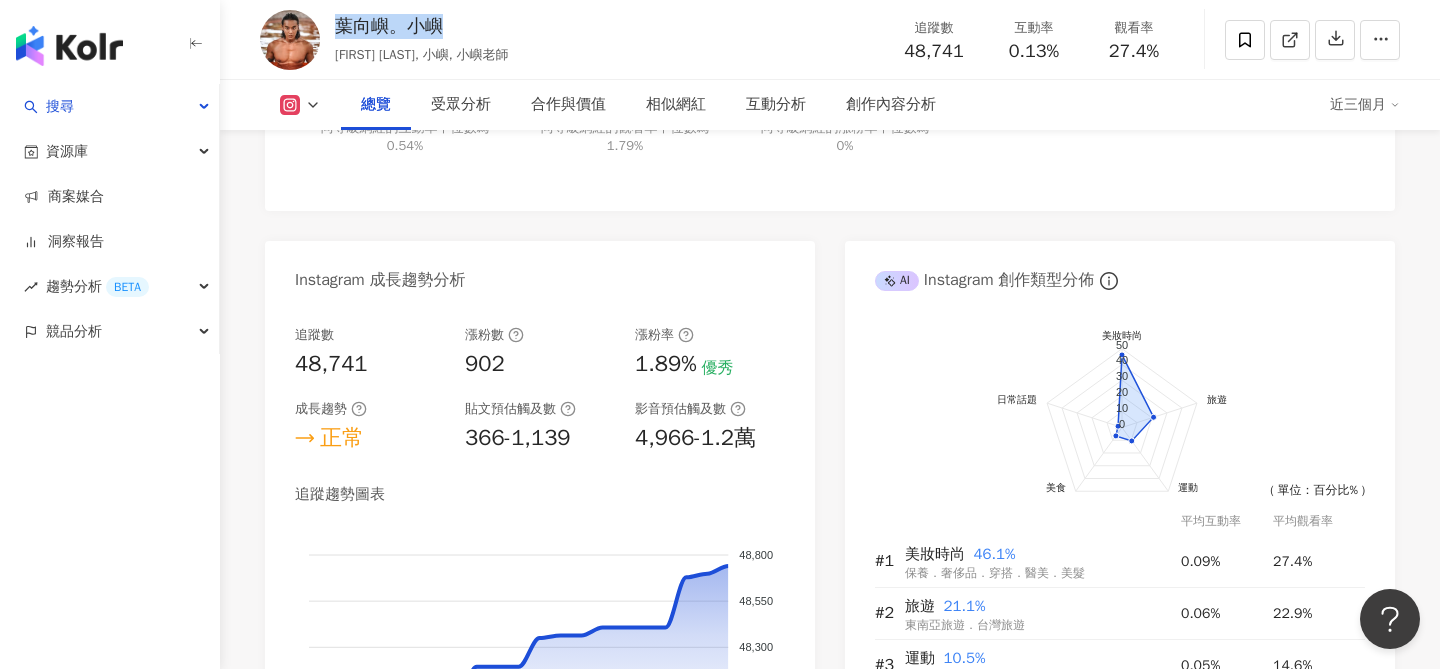 drag, startPoint x: 334, startPoint y: 30, endPoint x: 460, endPoint y: 27, distance: 126.035706 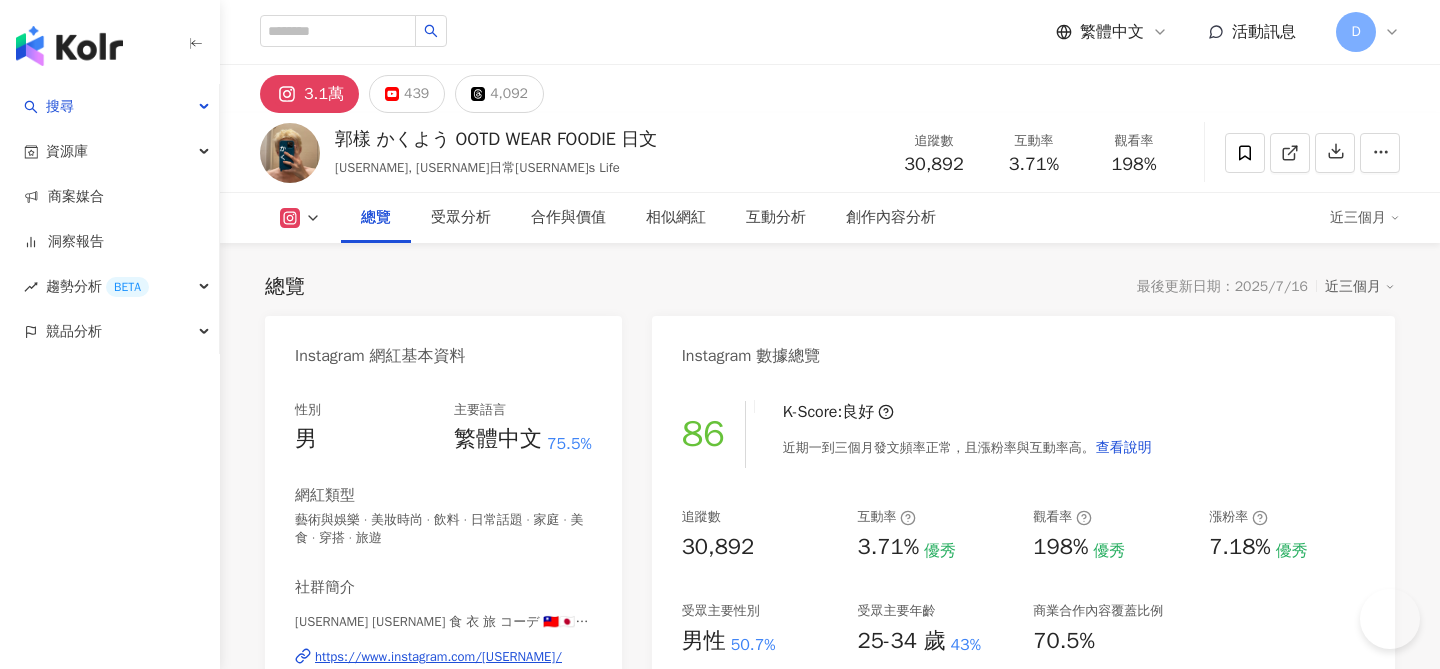 scroll, scrollTop: 0, scrollLeft: 0, axis: both 